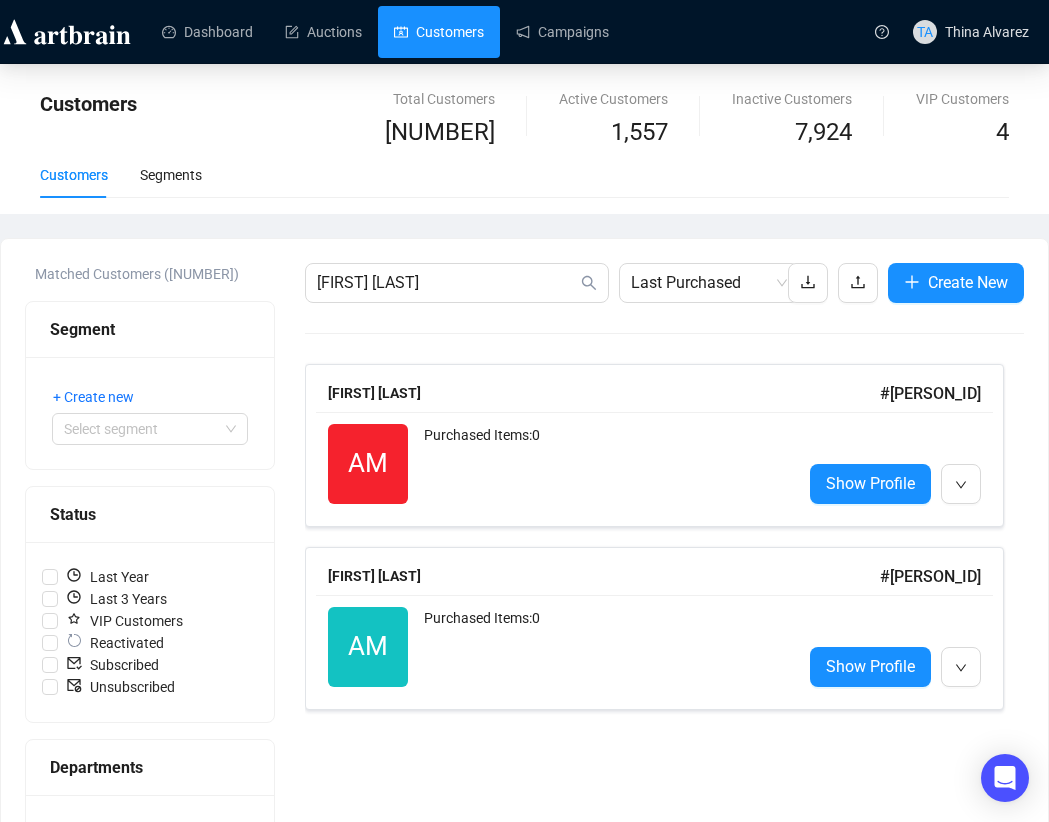 scroll, scrollTop: 0, scrollLeft: 0, axis: both 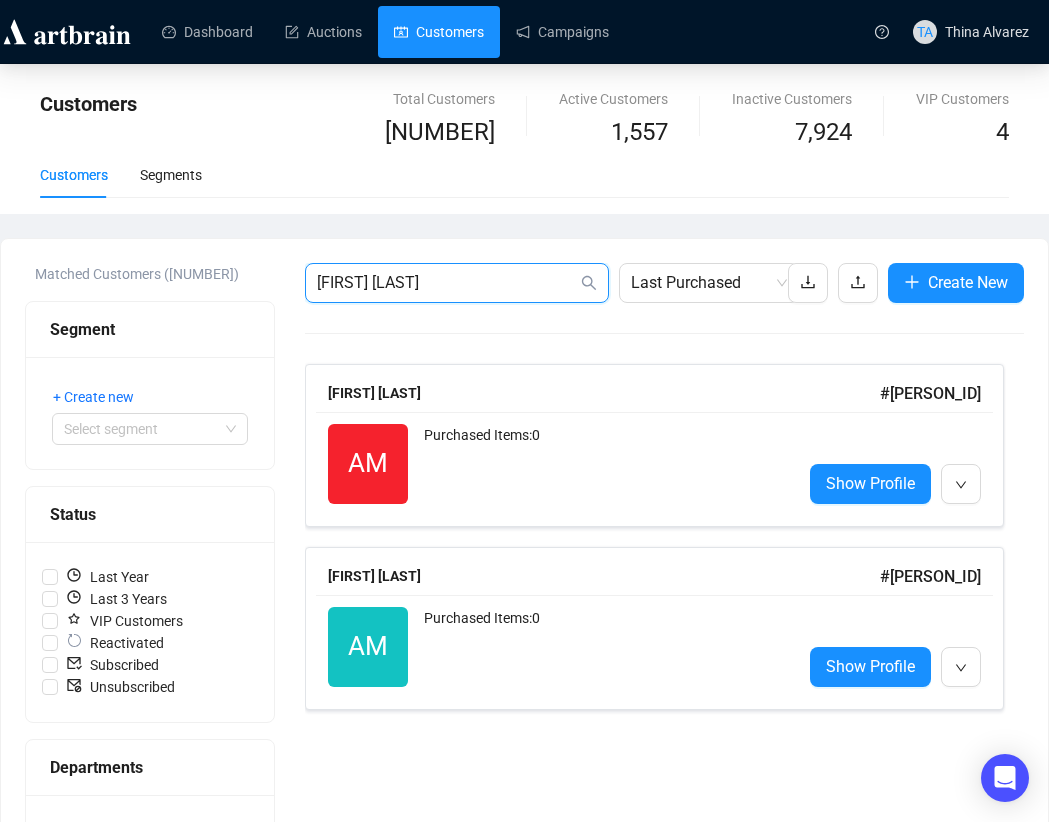 drag, startPoint x: 466, startPoint y: 292, endPoint x: 69, endPoint y: 237, distance: 400.79172 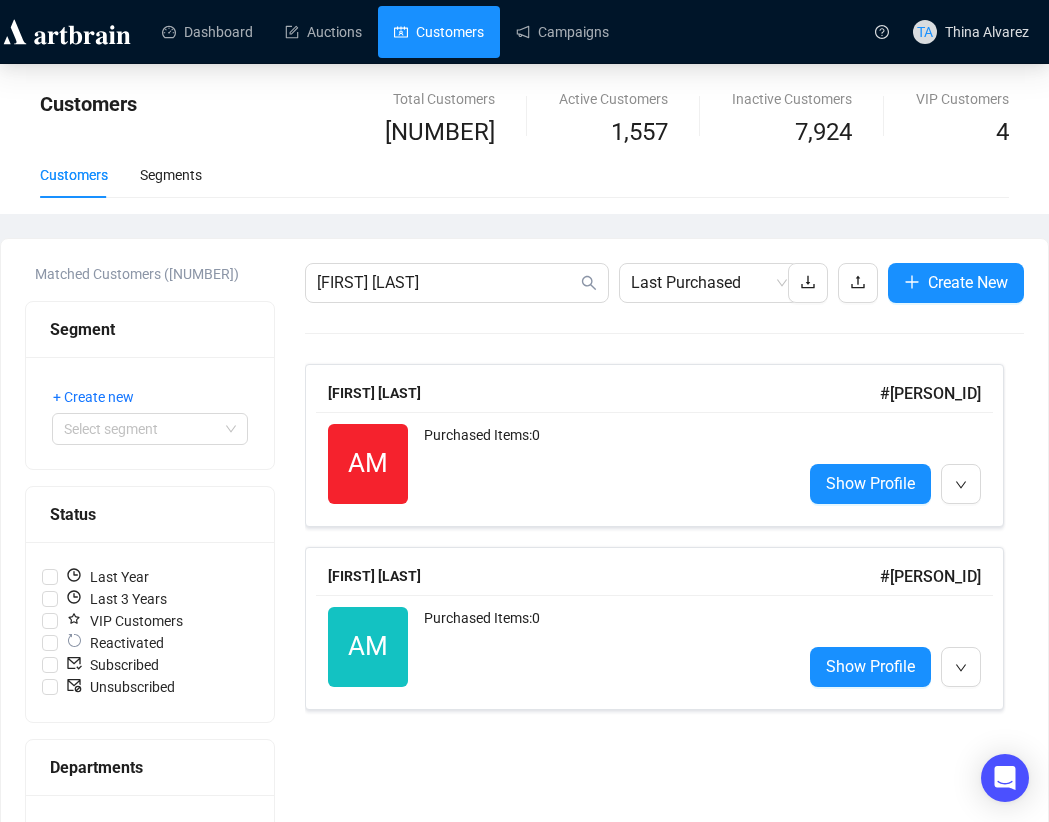 click on "Matched Customers ([NUMBER]) Segment + Create new Select segment Status
Last Year
Last 3 Years
VIP Customers
Reactivated
Subscribed
Unsubscribed Departments Shapiro Bids Labels Unconfirmed Bounced Deleted Vendor SH197 Euroluce buyers [FIRST] [LAST] Last Purchased Create New [FIRST] [LAST] # [PERSON_ID] AM Reactivated Purchased Items: 0 Show Profile [FIRST] [LAST] # [PERSON_ID] AM Reactivated Purchased Items: 0 Show Profile" at bounding box center [524, 696] 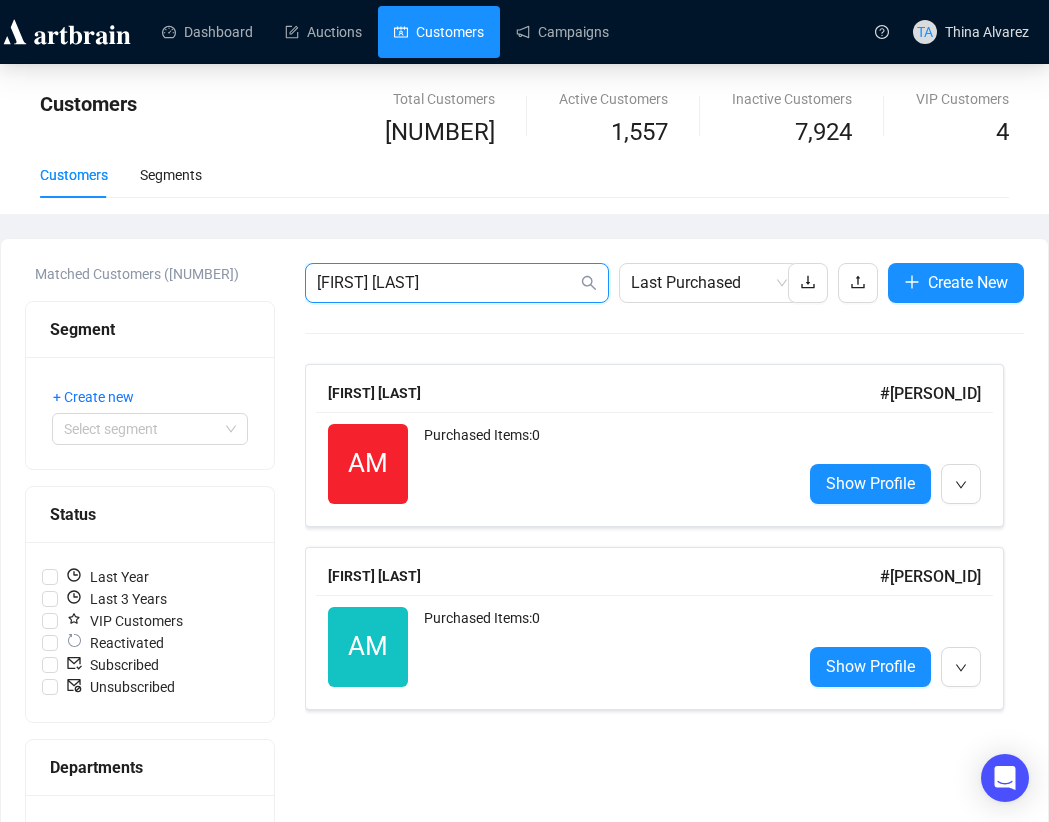 click on "[FIRST] [LAST]" at bounding box center [447, 283] 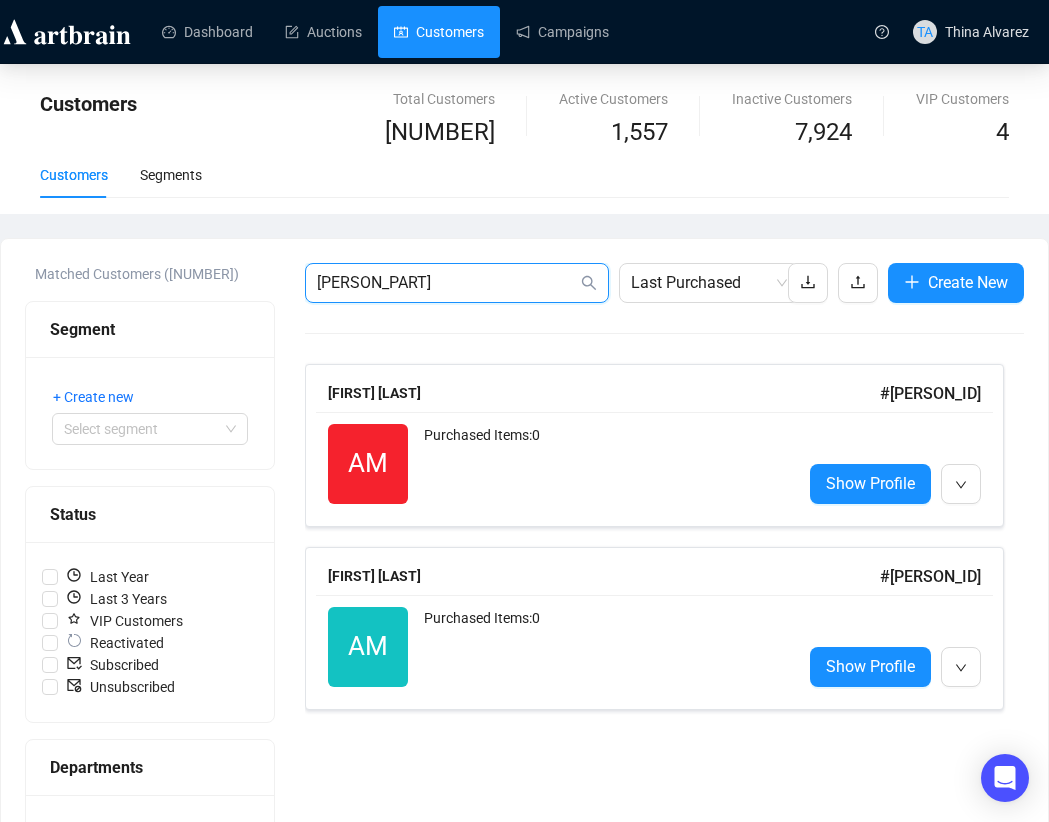 type on "[PERSON_PART]" 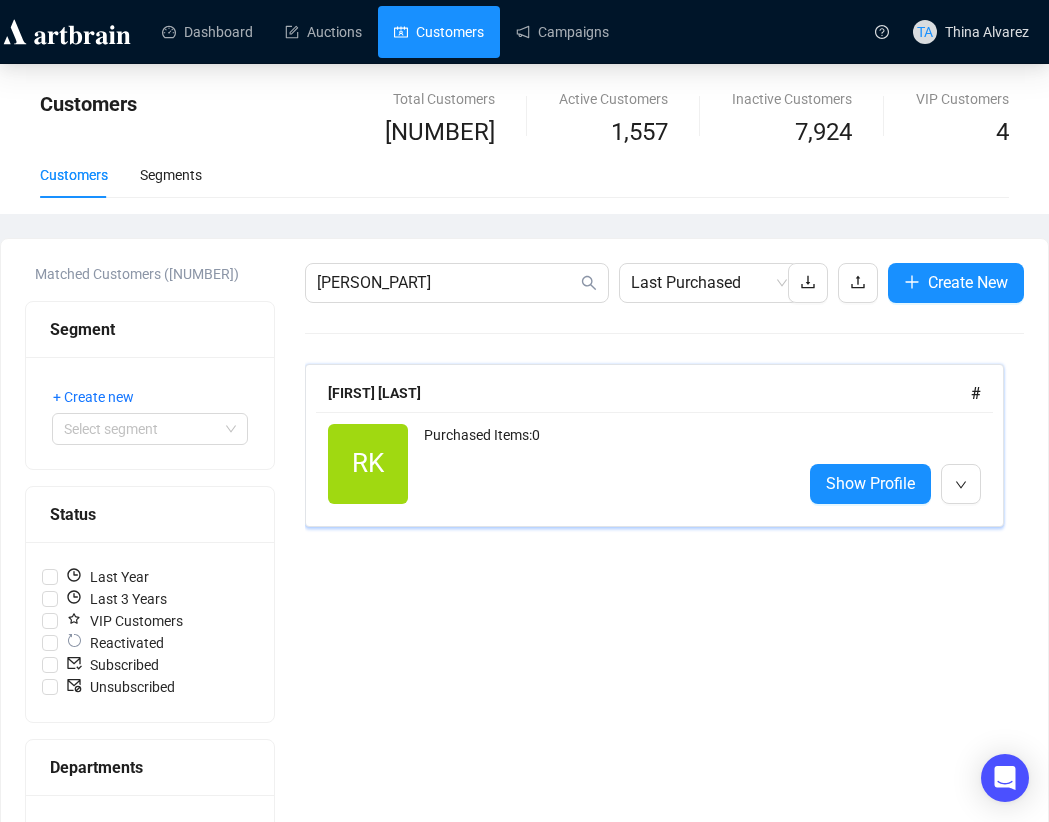 click on "Purchased Items:  0" at bounding box center [605, 464] 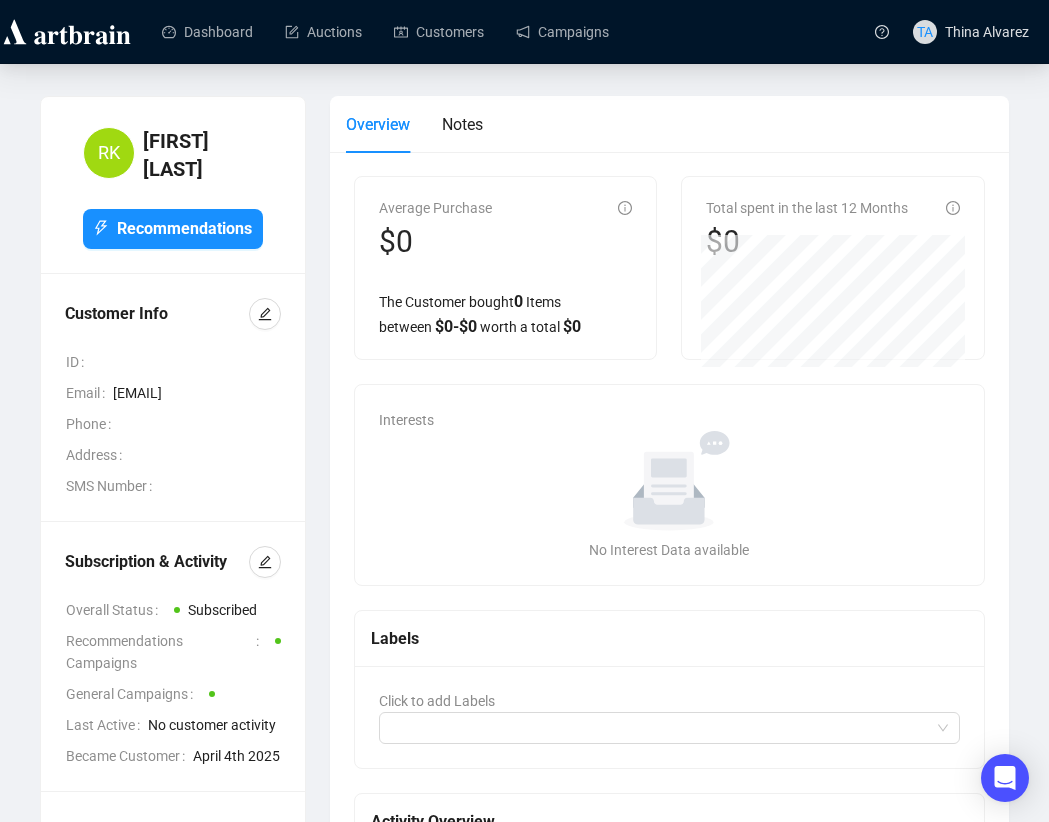drag, startPoint x: 113, startPoint y: 393, endPoint x: 131, endPoint y: 412, distance: 26.172504 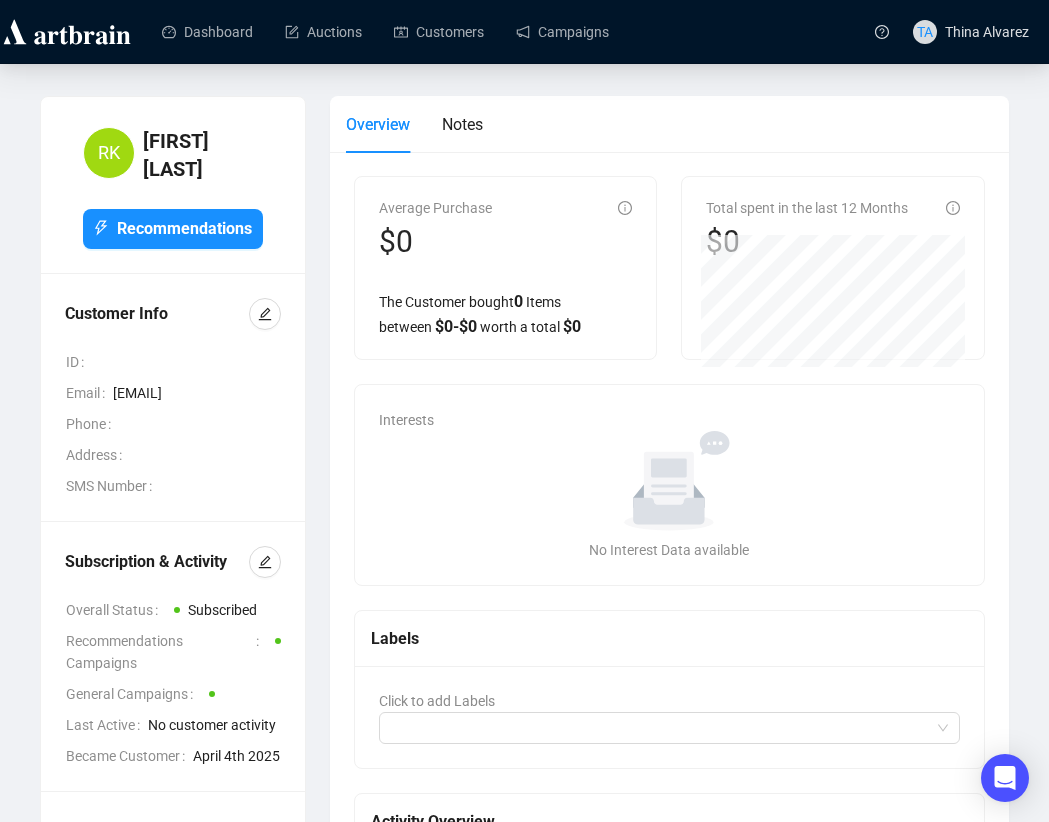 copy on "[EMAIL]" 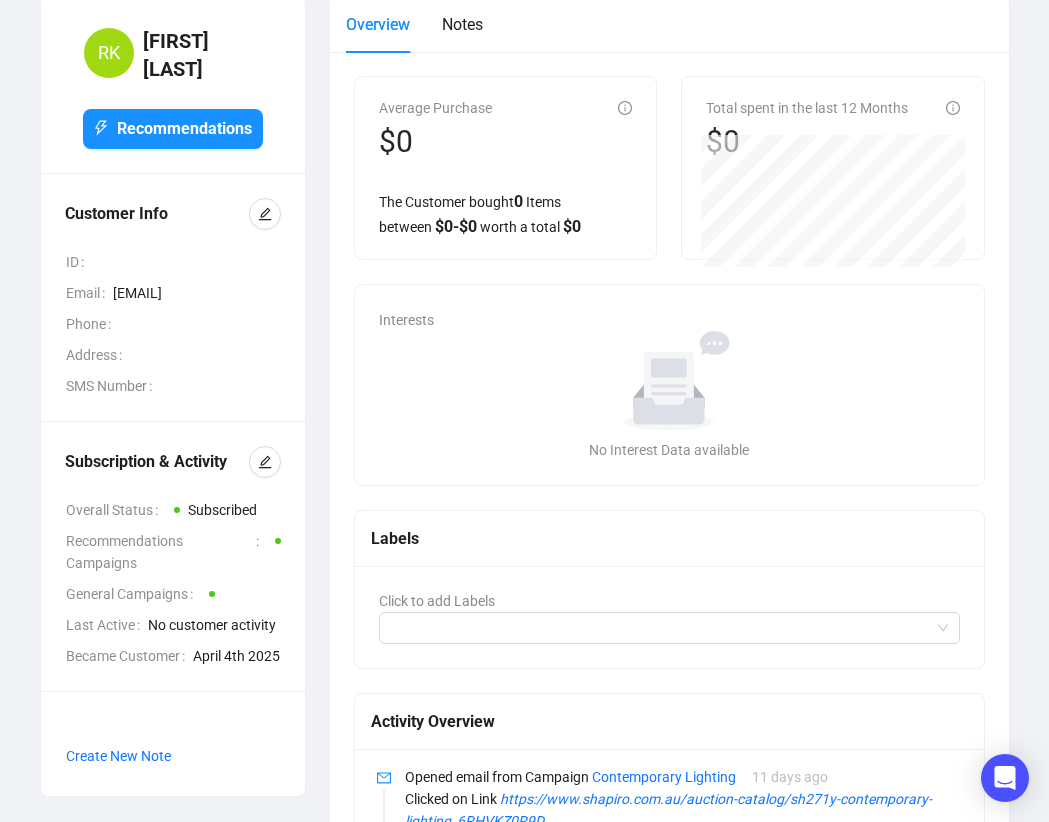scroll, scrollTop: 300, scrollLeft: 0, axis: vertical 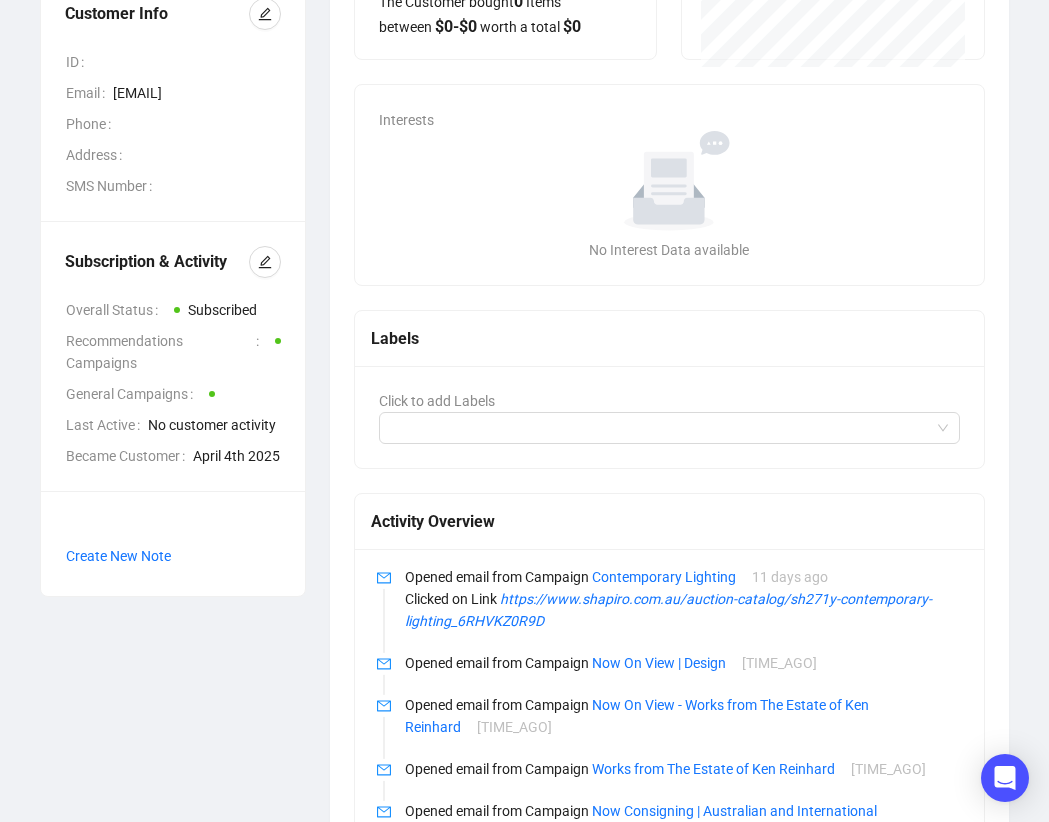 click on "Activity Overview" at bounding box center (669, 522) 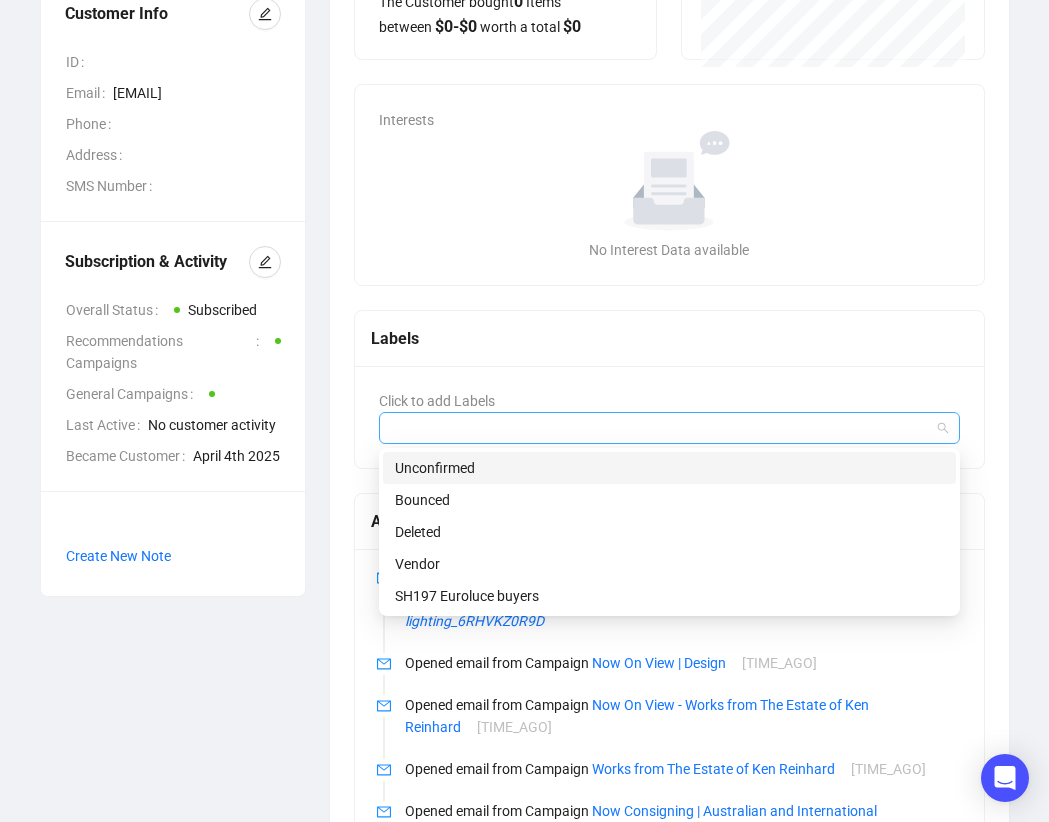 click at bounding box center [659, 428] 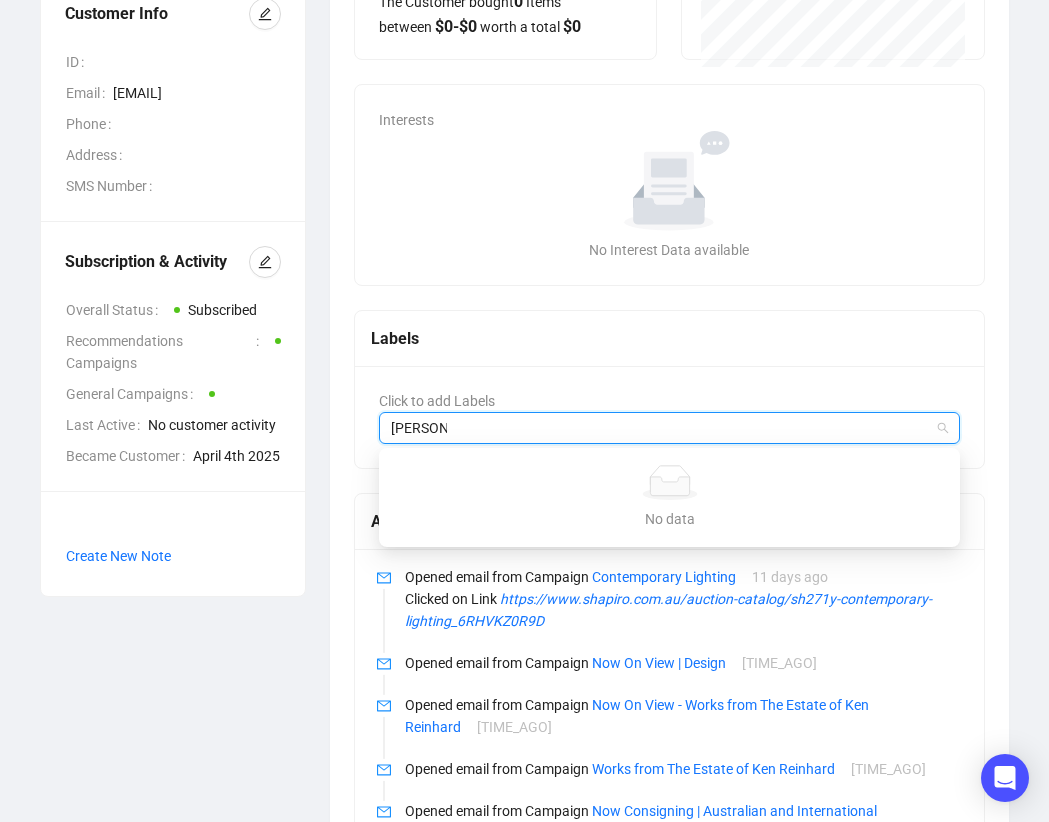 type on "[PERSON_PART]" 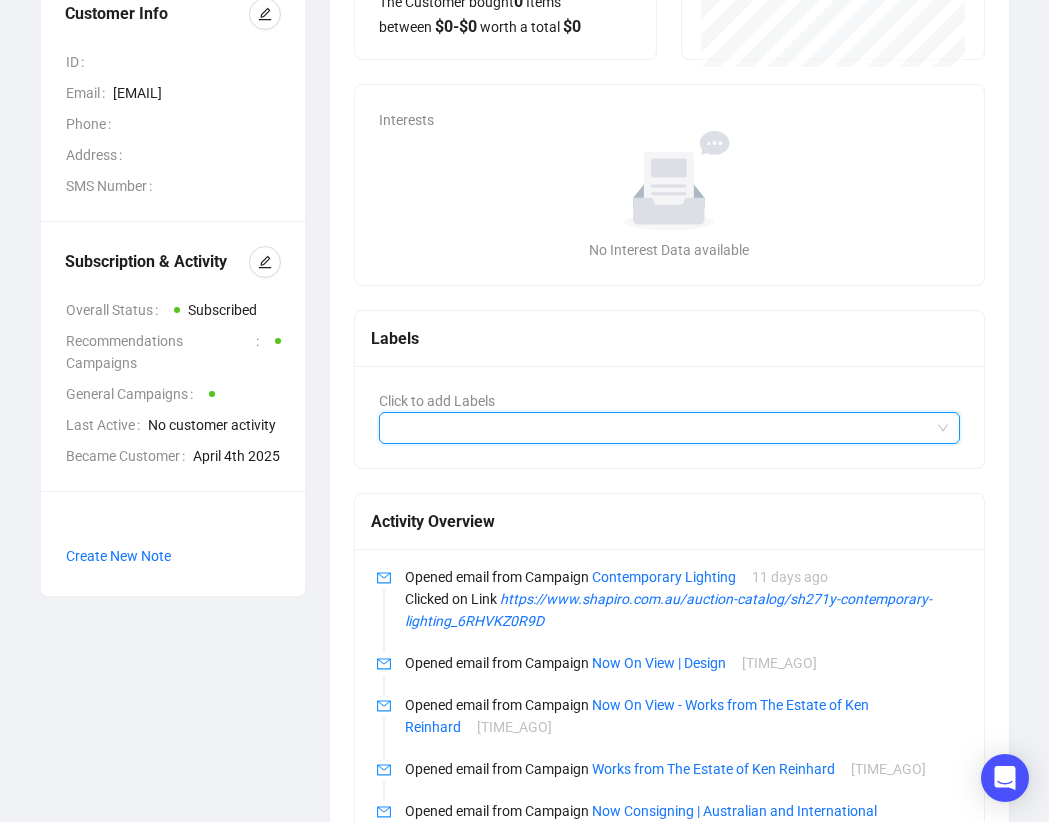 click at bounding box center [659, 428] 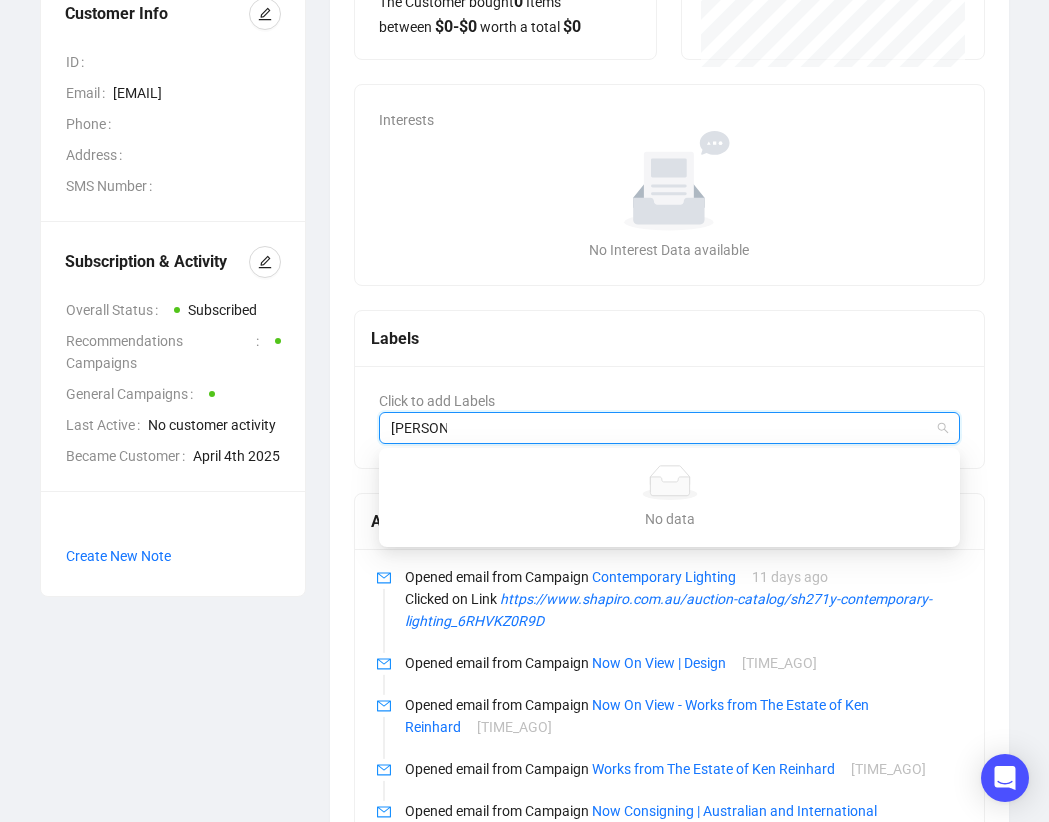 paste on "[PERSON_PART]" 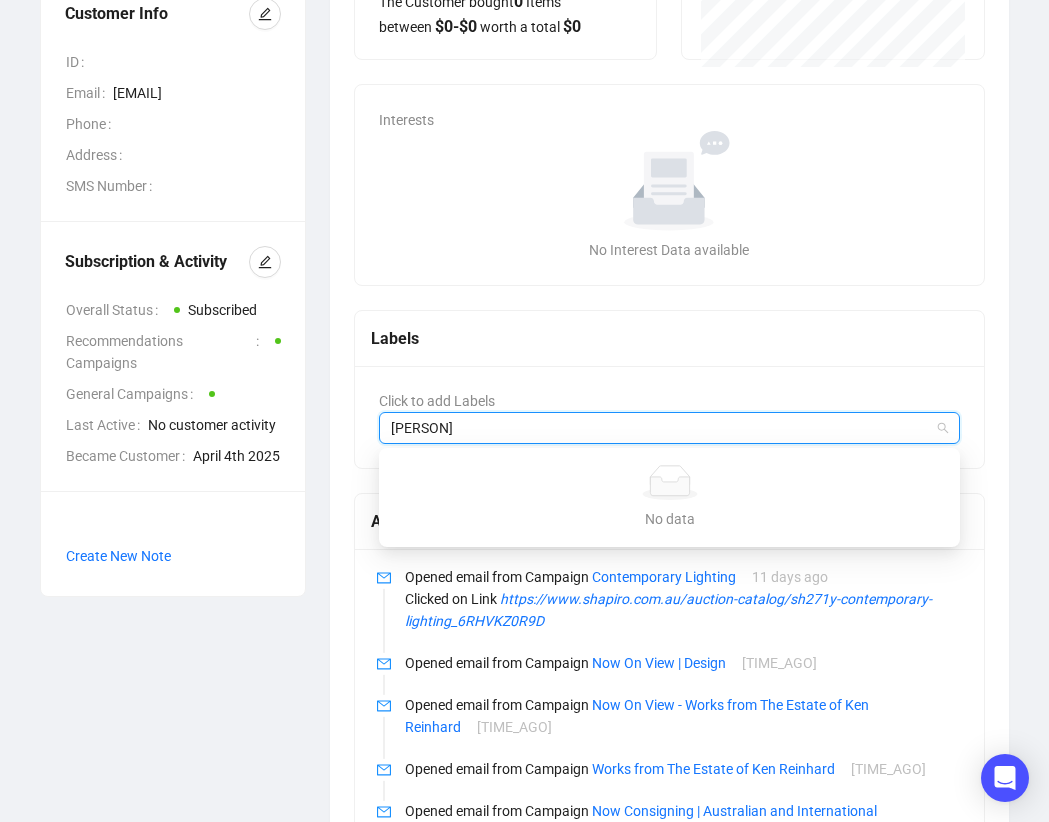 scroll, scrollTop: 500, scrollLeft: 0, axis: vertical 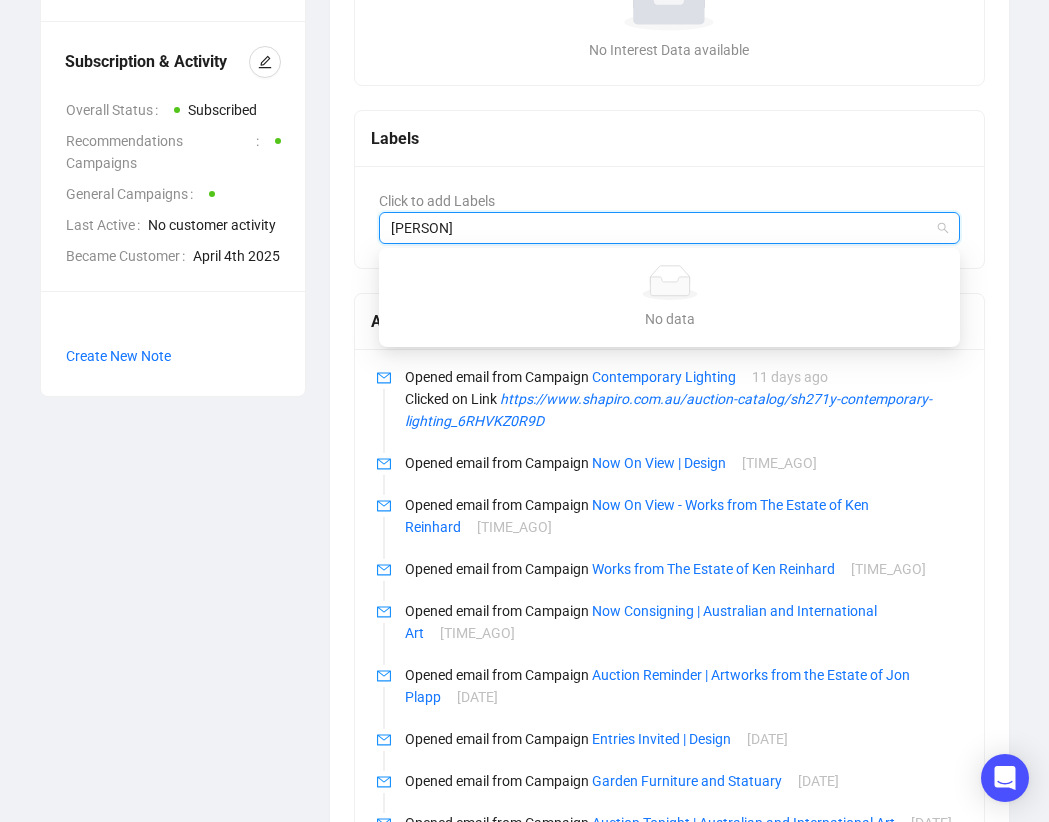 type 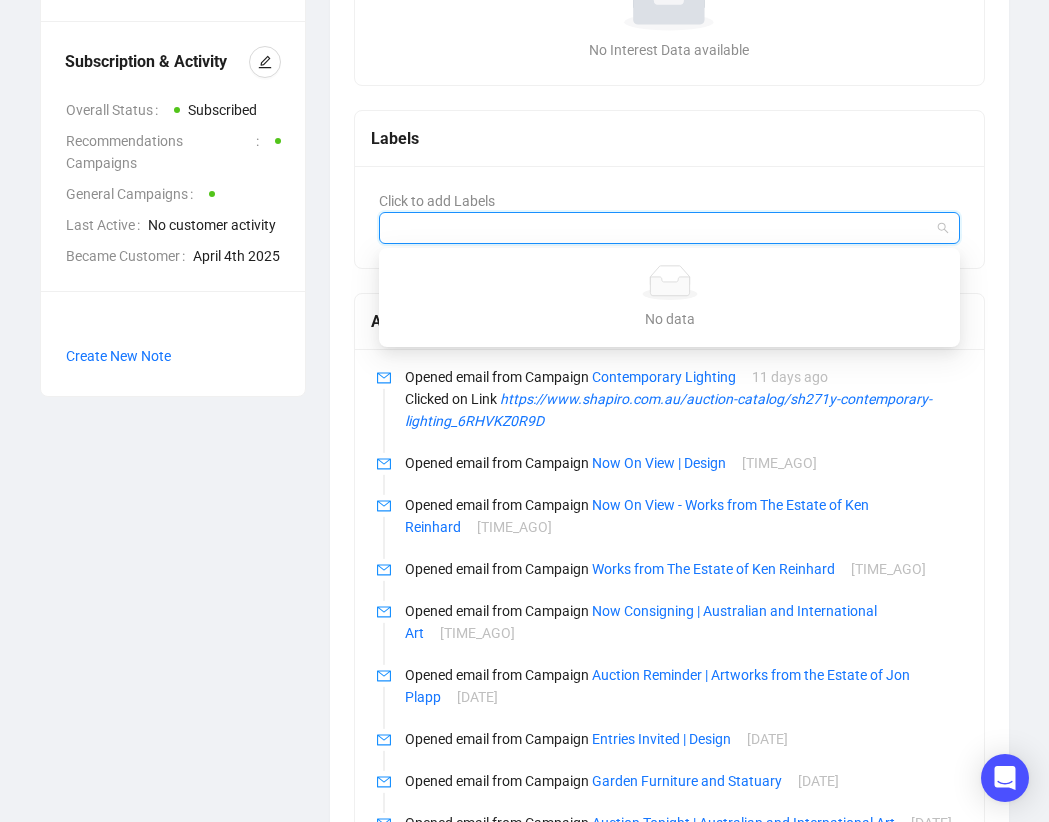 click on "Average Purchase $0 The Customer bought 0 Items between $ 0 - $ 0 worth a total $ 0 Total spent in the last 12 Months $0
y 0 Interests No data No Interest Data available Labels Click to add Labels [PERSON] Activity Overview Opened email from Campaign Contemporary Lighting 11 days ago Clicked on Link https://www.shapiro.com.au/auction-catalog/sh271y-contemporary-lighting_6RHVKZ0R9D Opened email from Campaign Now On View | Design 15 days ago Opened email from Campaign Now On View - Works from The Estate of Ken Reinhard 19 days ago Opened email from Campaign Works from The Estate of Ken Reinhard a month ago Opened email from Campaign Now Consigning | Australian and International Art a month ago Opened email from Campaign Auction Reminder | Artworks from the Estate of Jon Plapp 2 months ago Opened email from Campaign Entries Invited | Design 2 months ago Opened email from Campaign Garden Furniture and Statuary 2 months ago Opened" at bounding box center (669, 294) 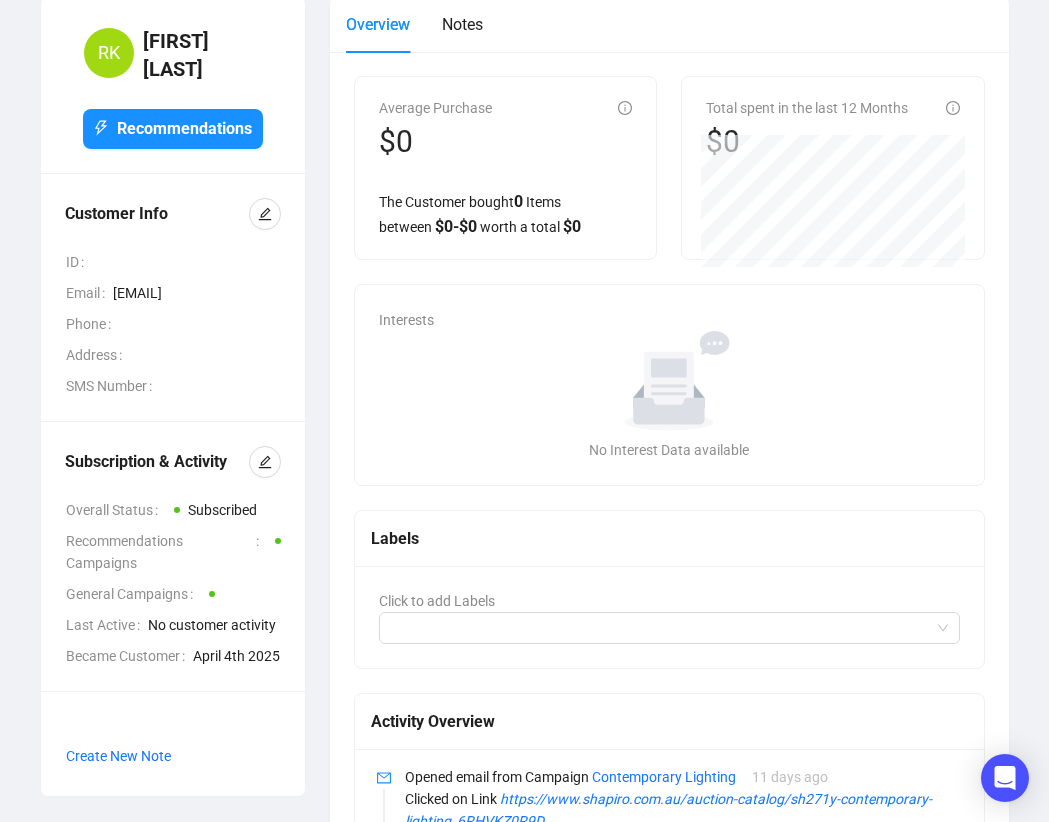 scroll, scrollTop: 0, scrollLeft: 0, axis: both 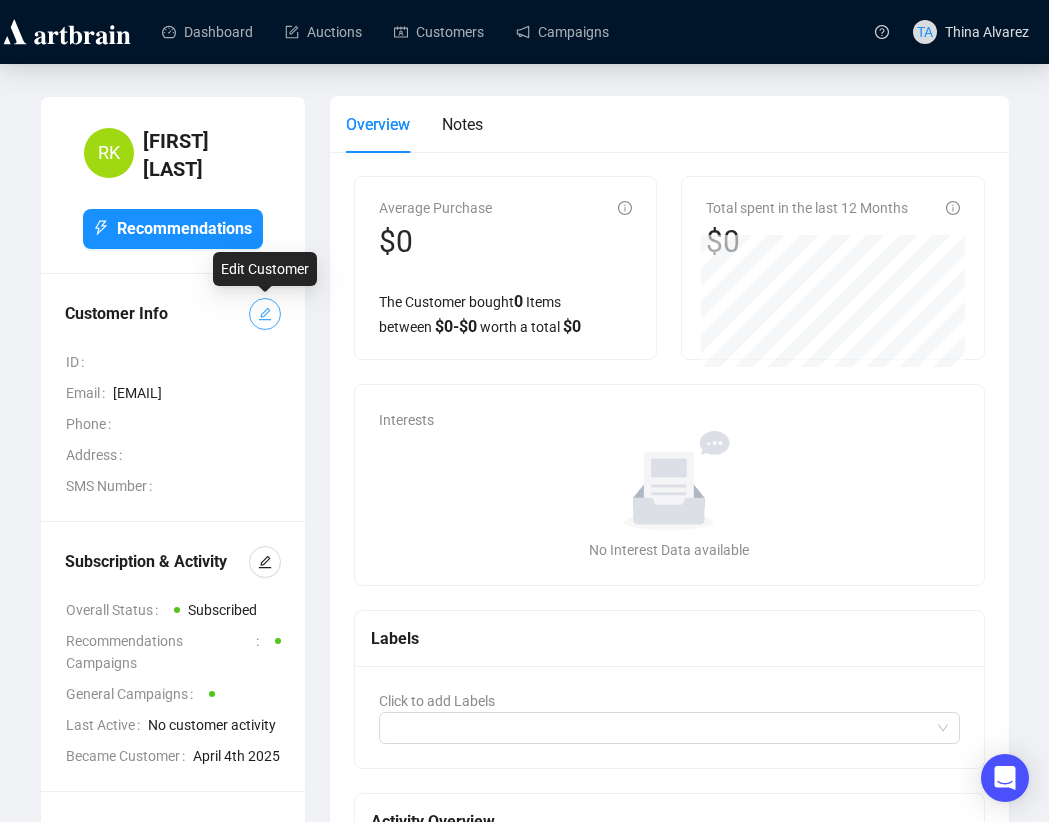 click at bounding box center (265, 314) 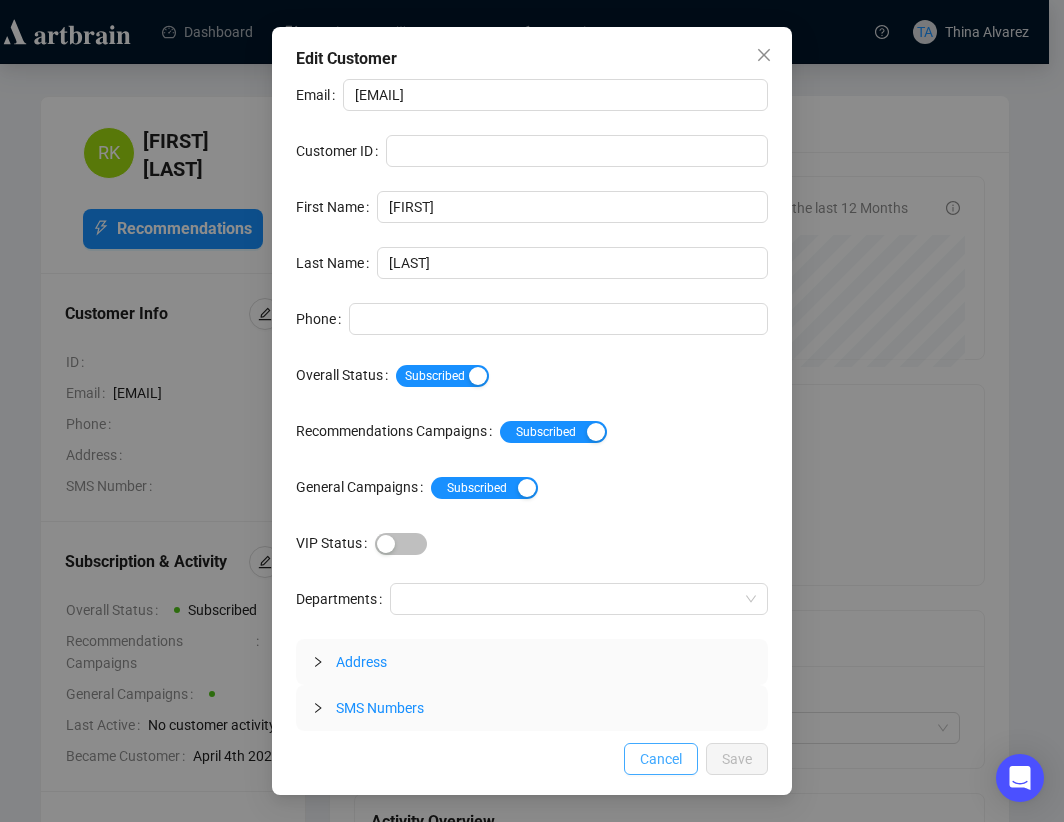 click on "Cancel" at bounding box center (661, 759) 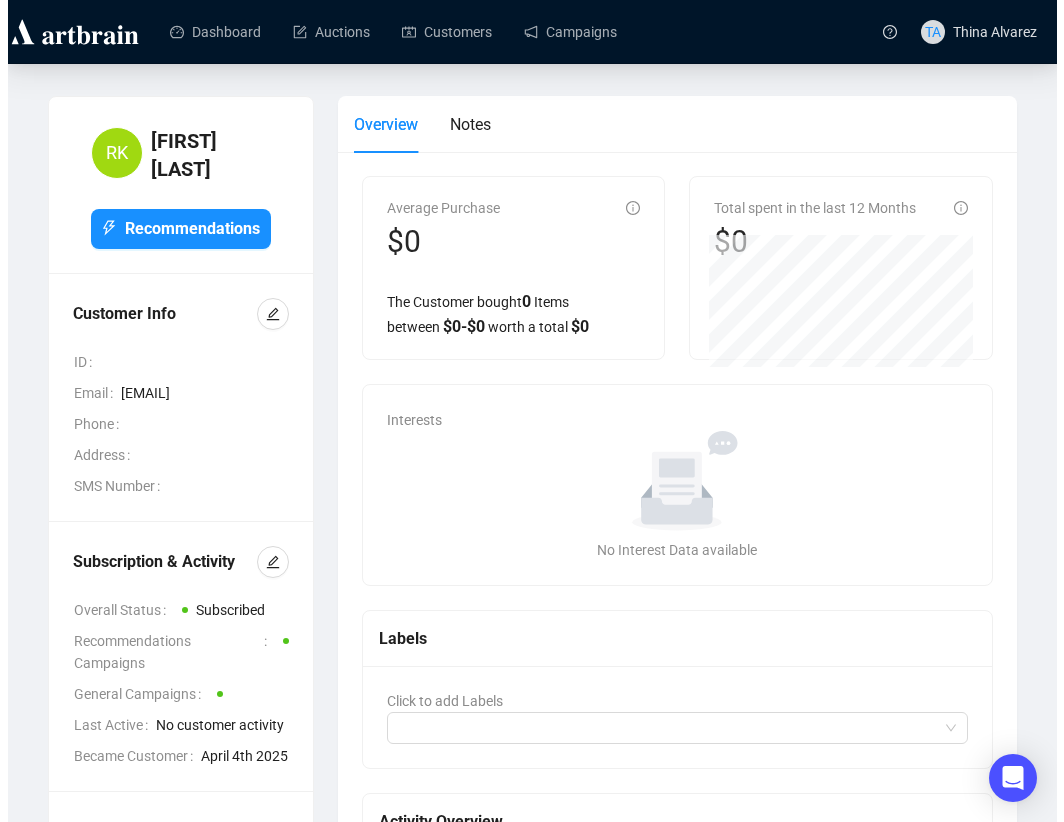 scroll, scrollTop: 200, scrollLeft: 0, axis: vertical 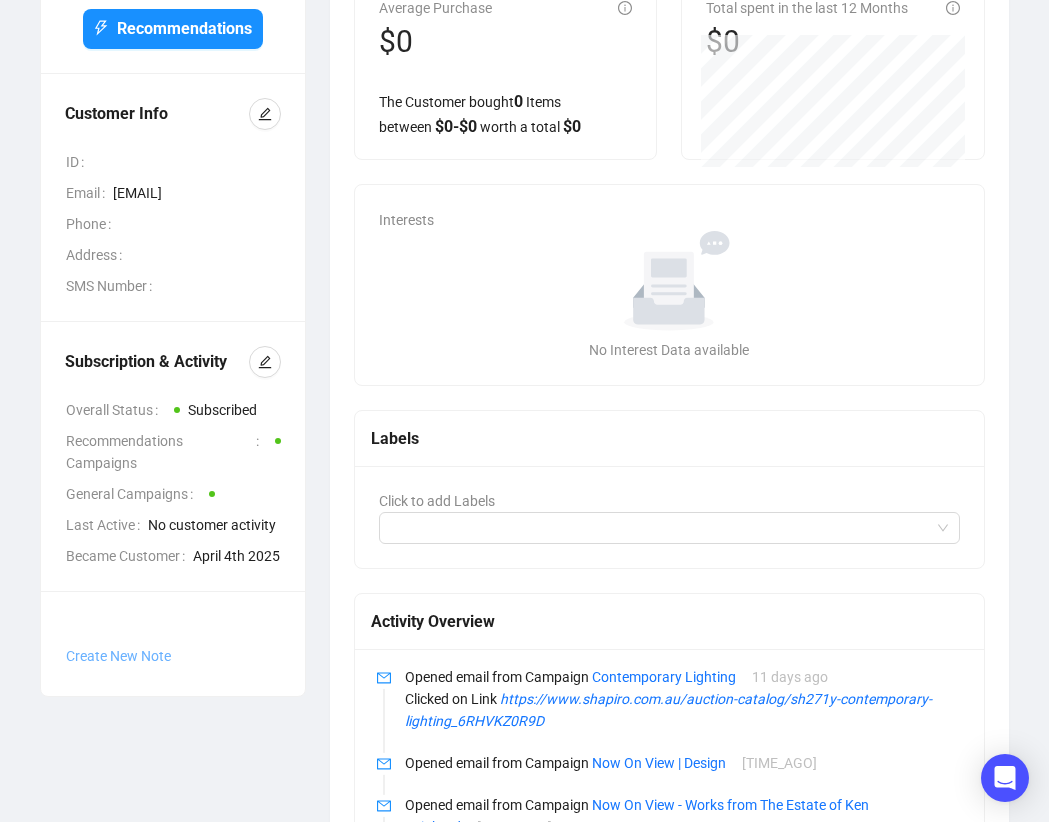click on "Create New Note" at bounding box center [118, 656] 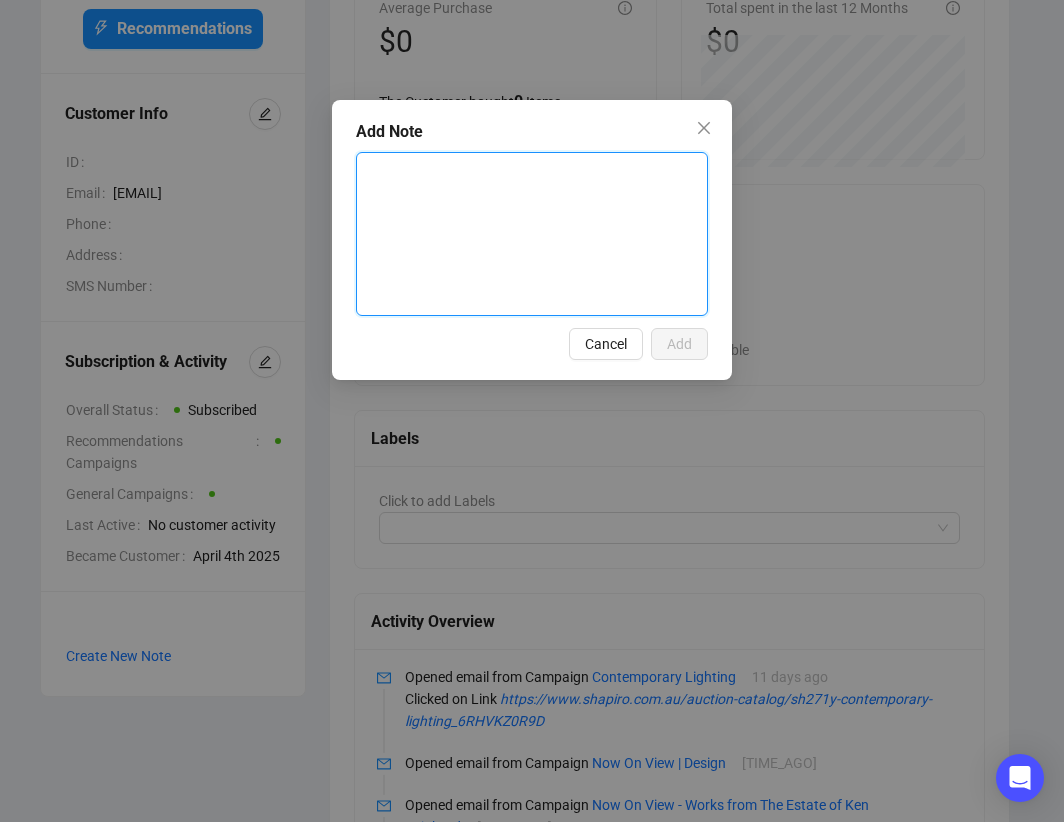 click at bounding box center [532, 234] 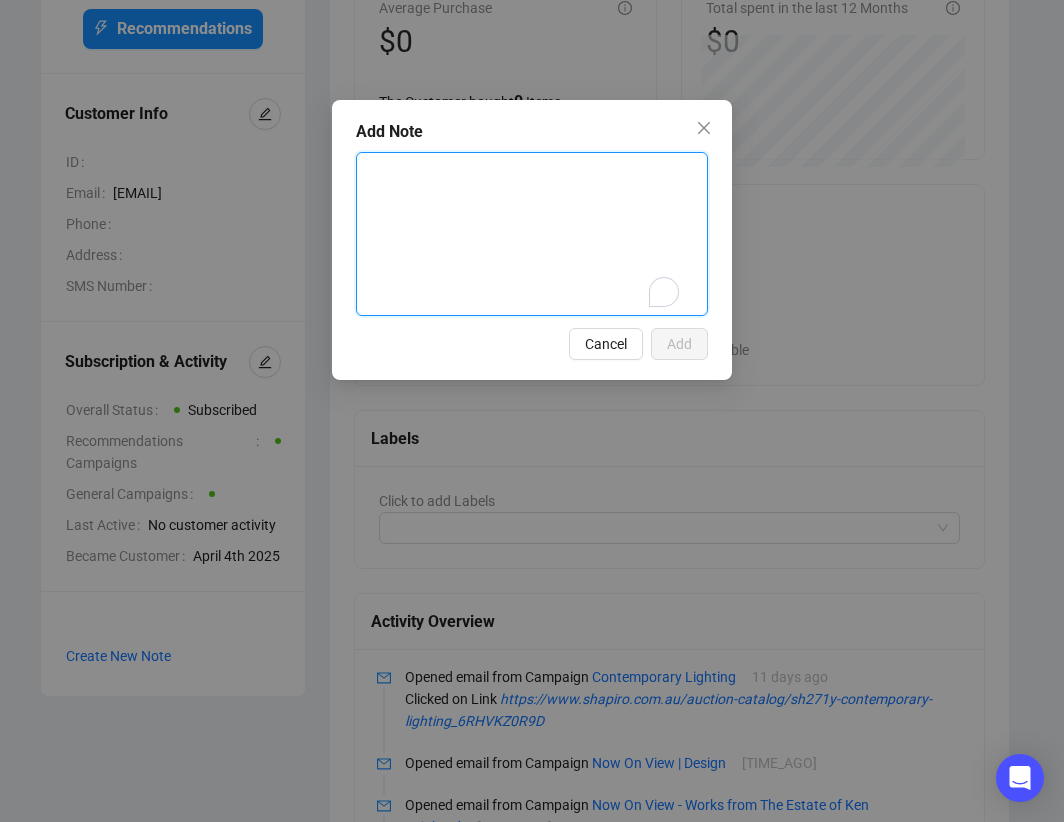 type on "I" 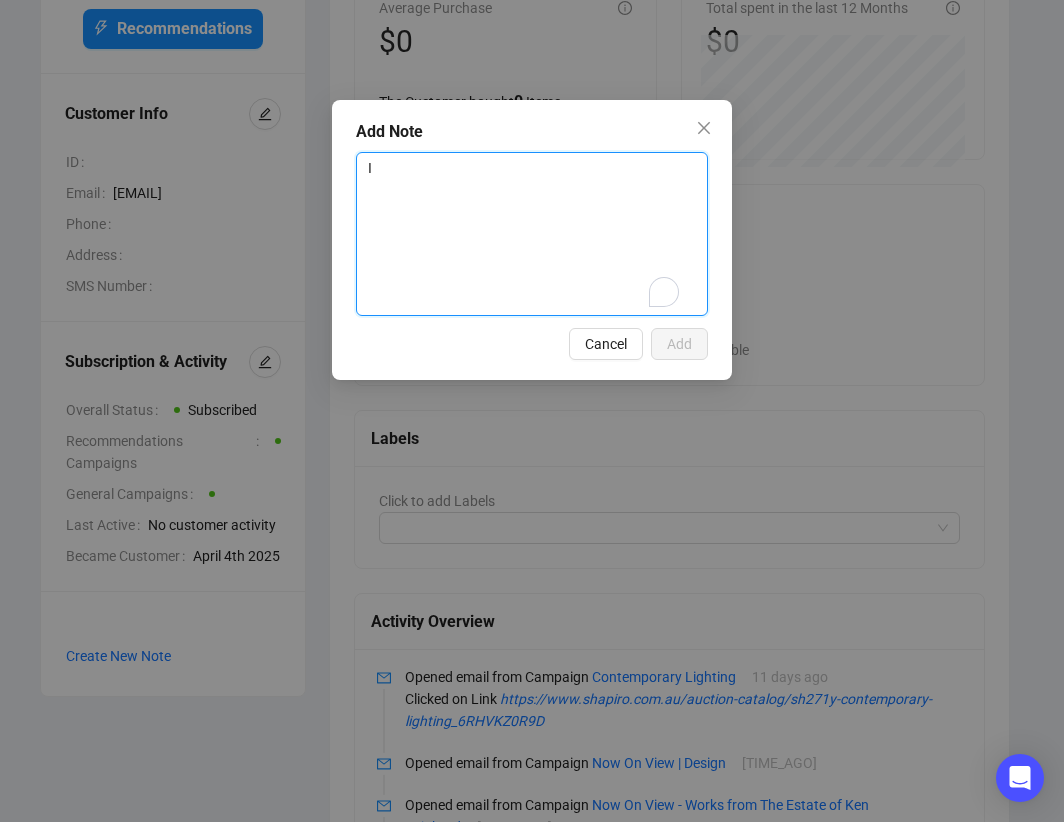 type on "In" 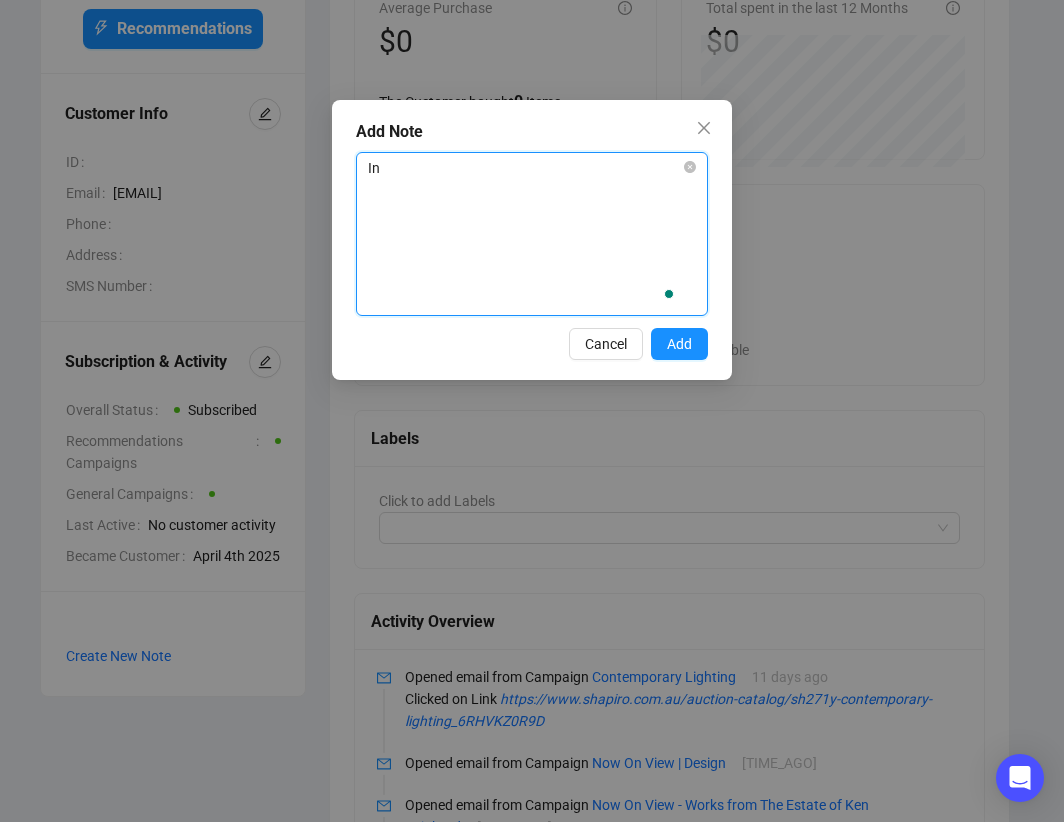 type on "Int" 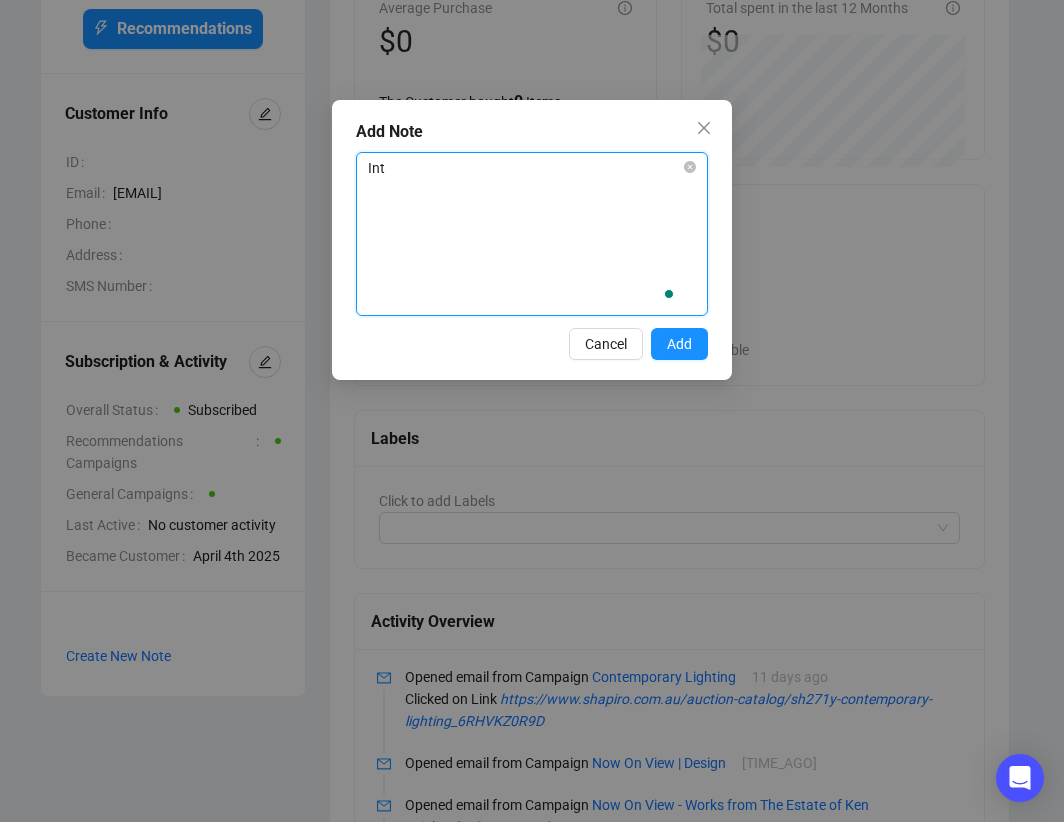 type on "Inte" 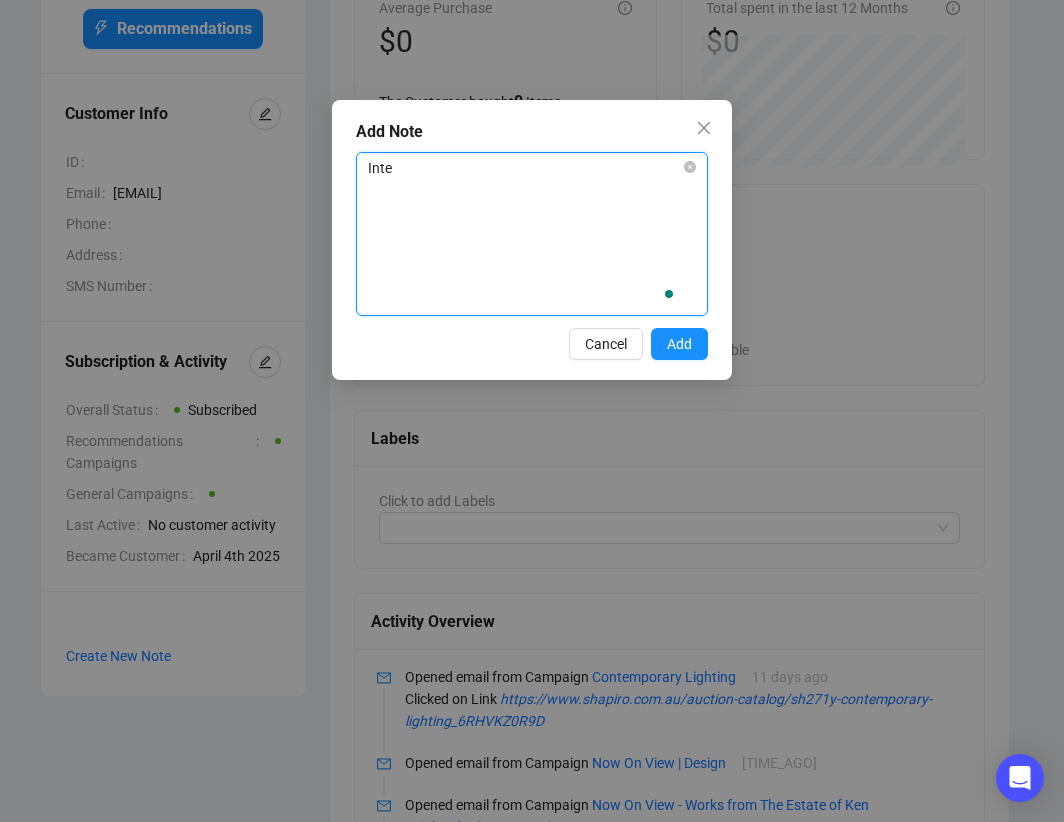 type on "Inter" 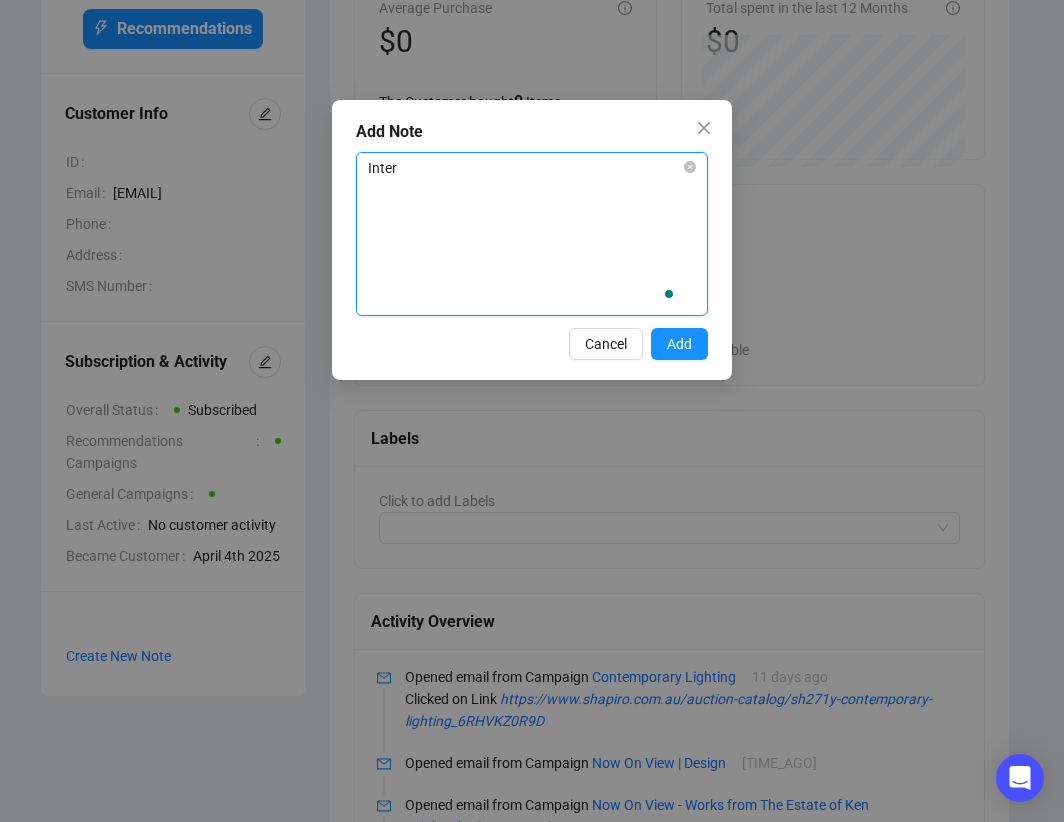 type on "Intere" 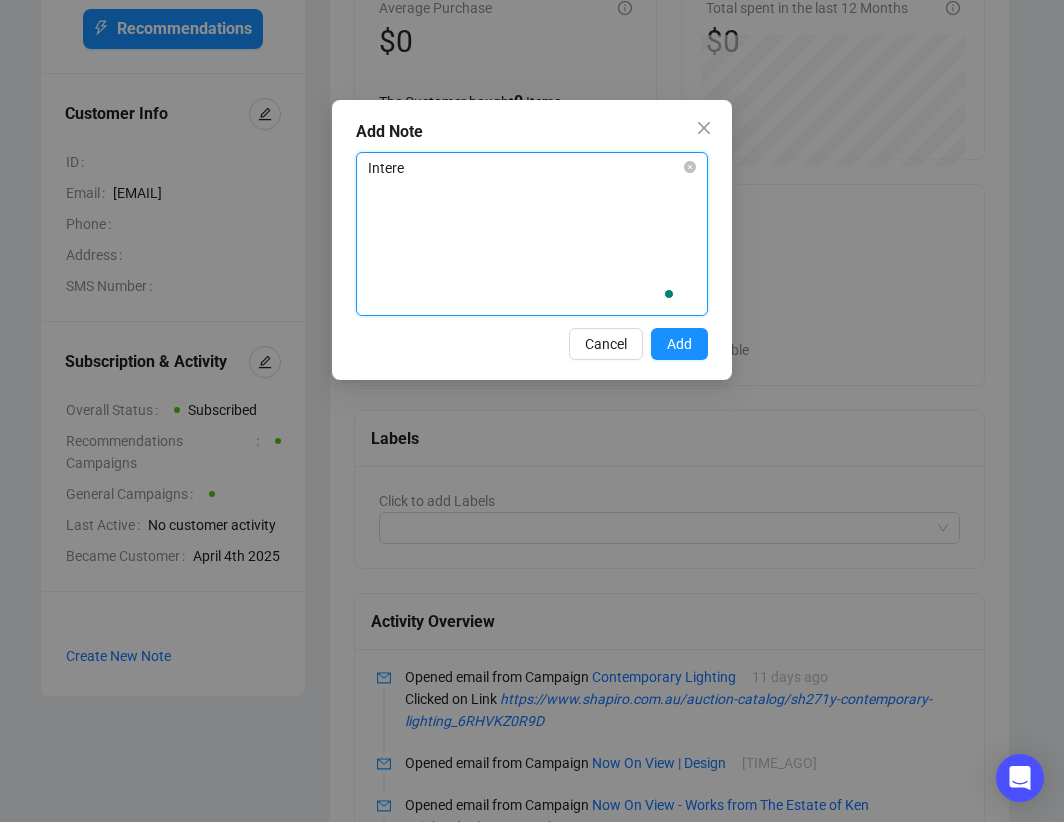 type on "Interes" 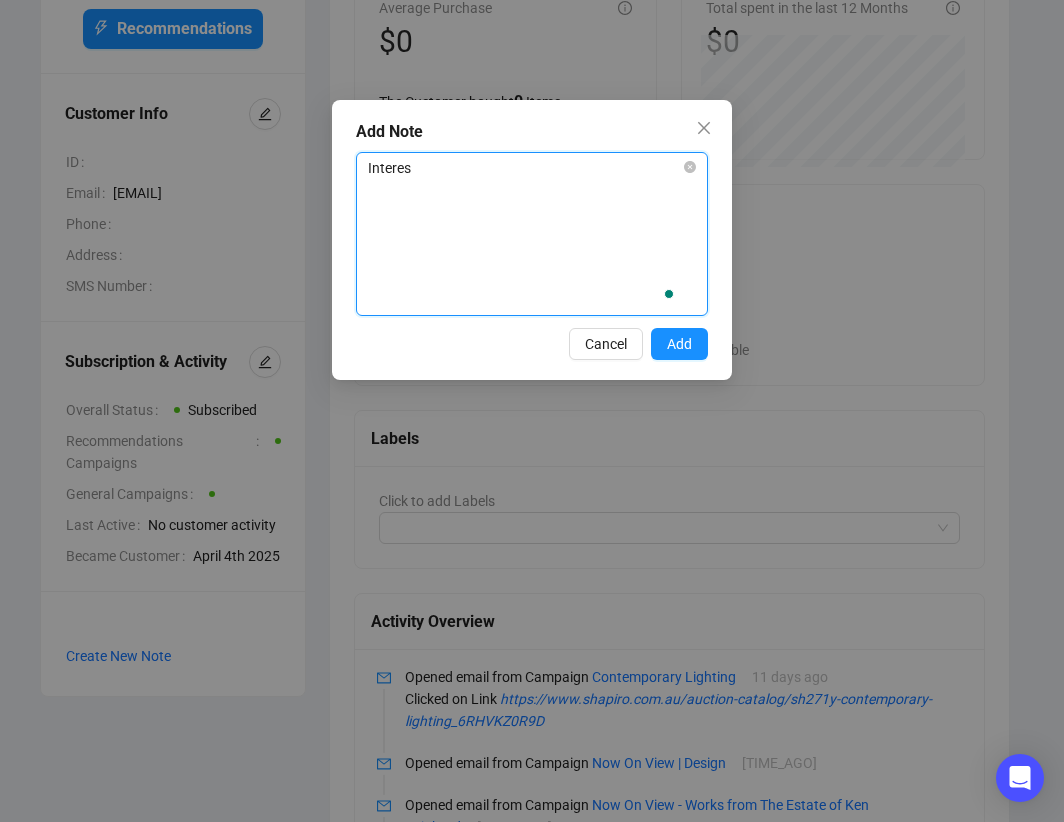 type on "Interest" 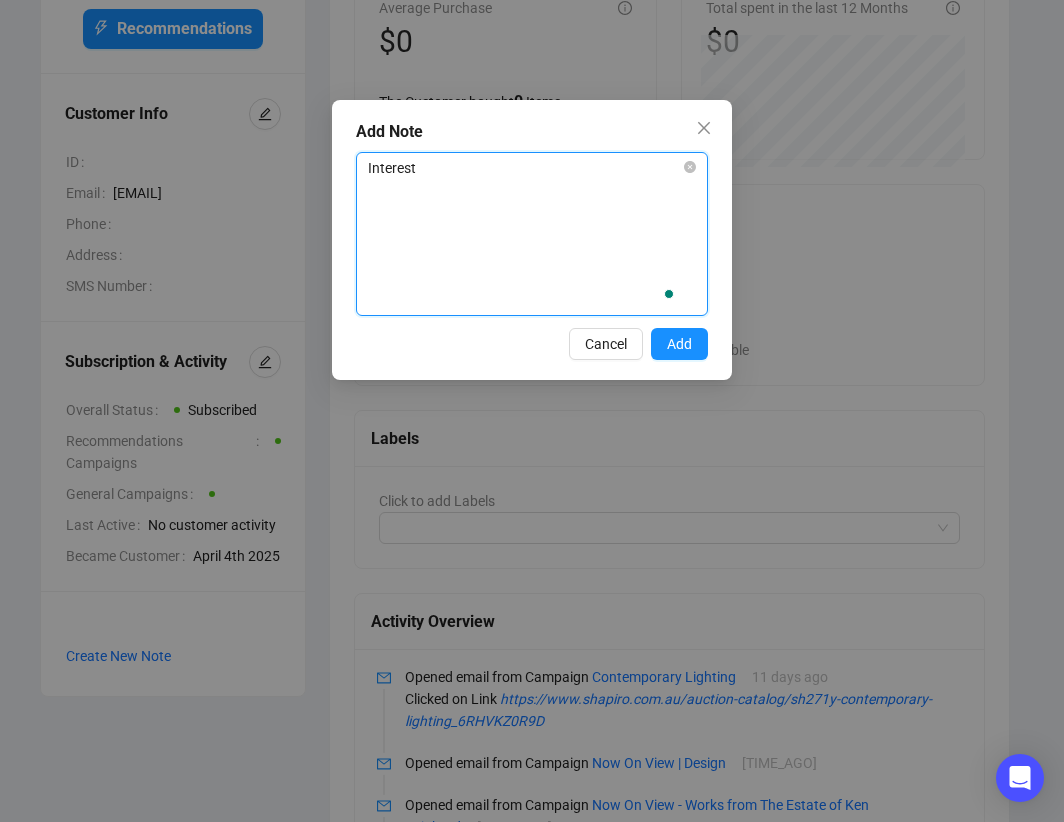 type on "Interest" 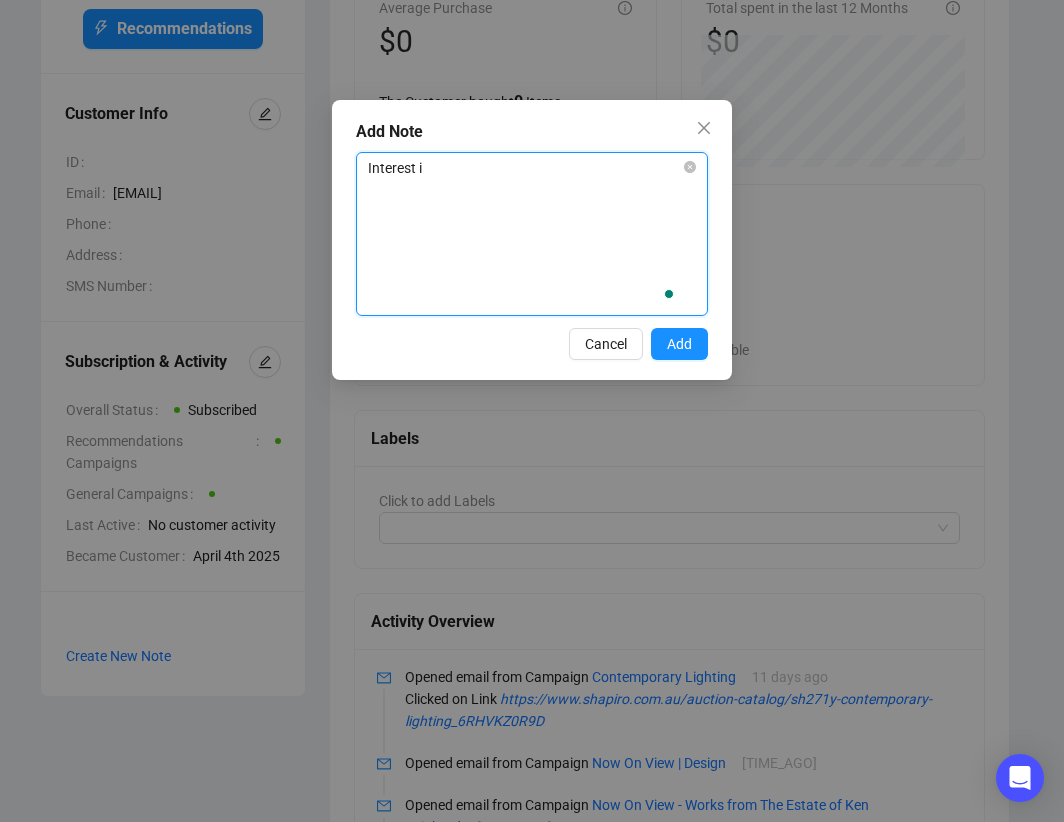 type on "Interest in" 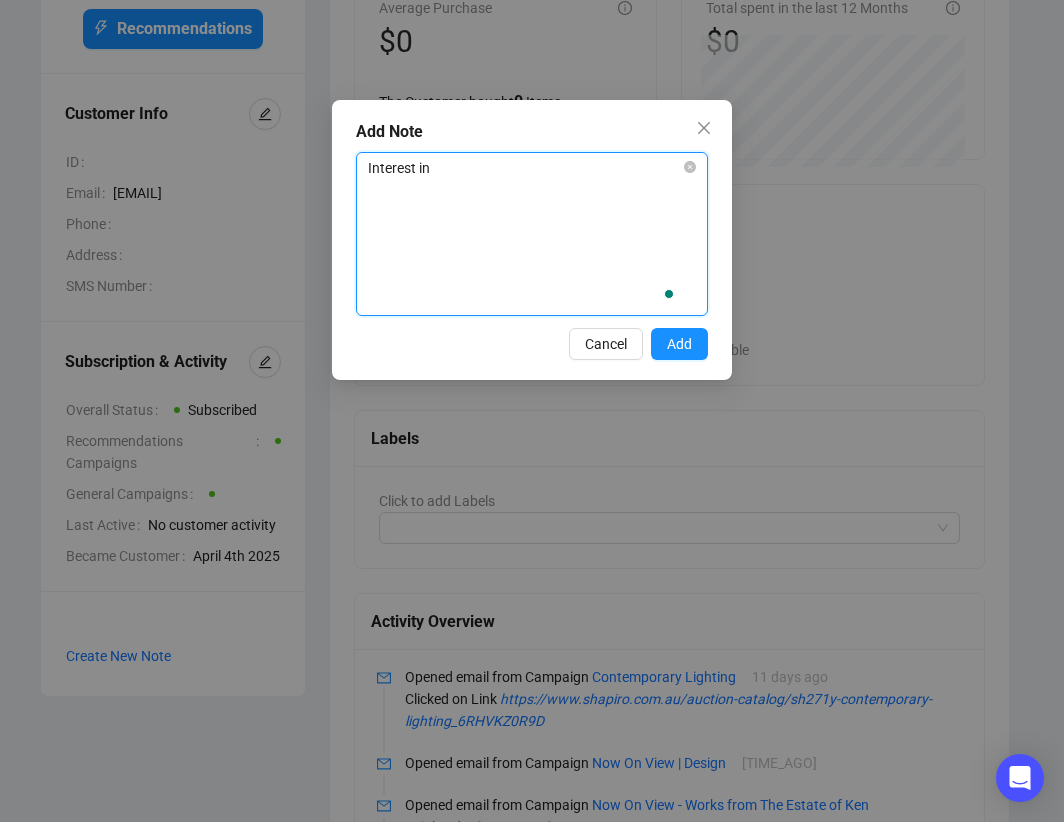 type on "Interest in" 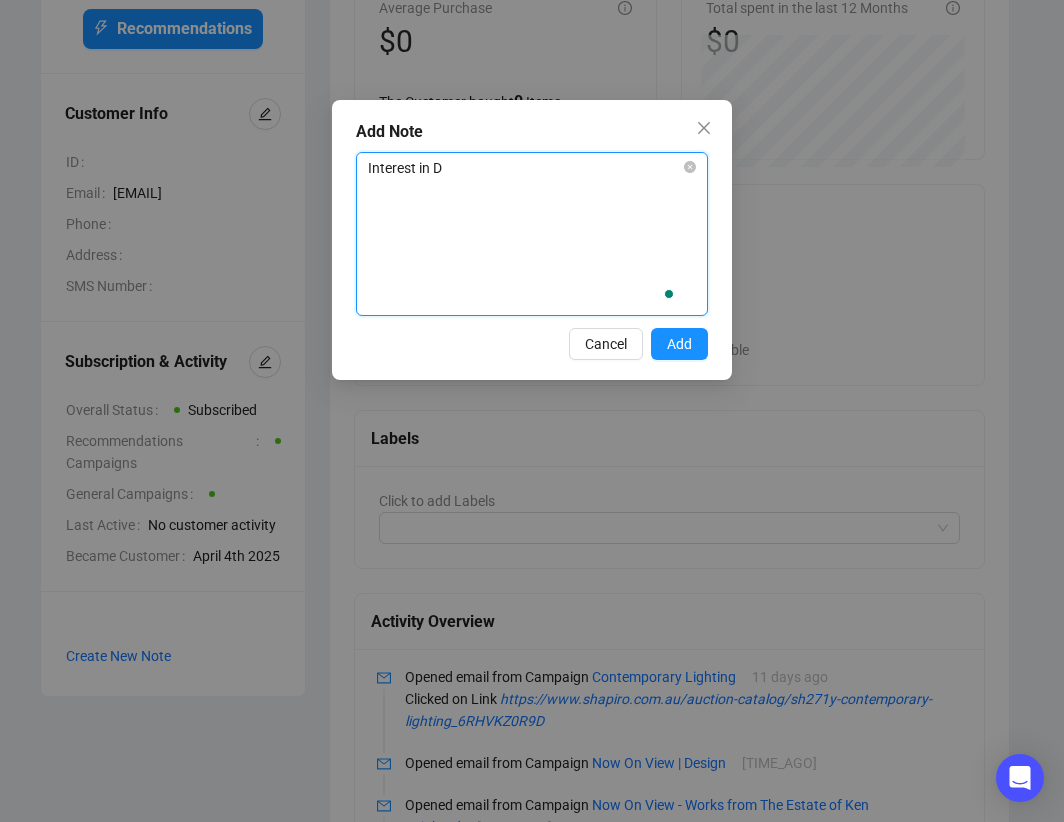 type on "Interest in Da" 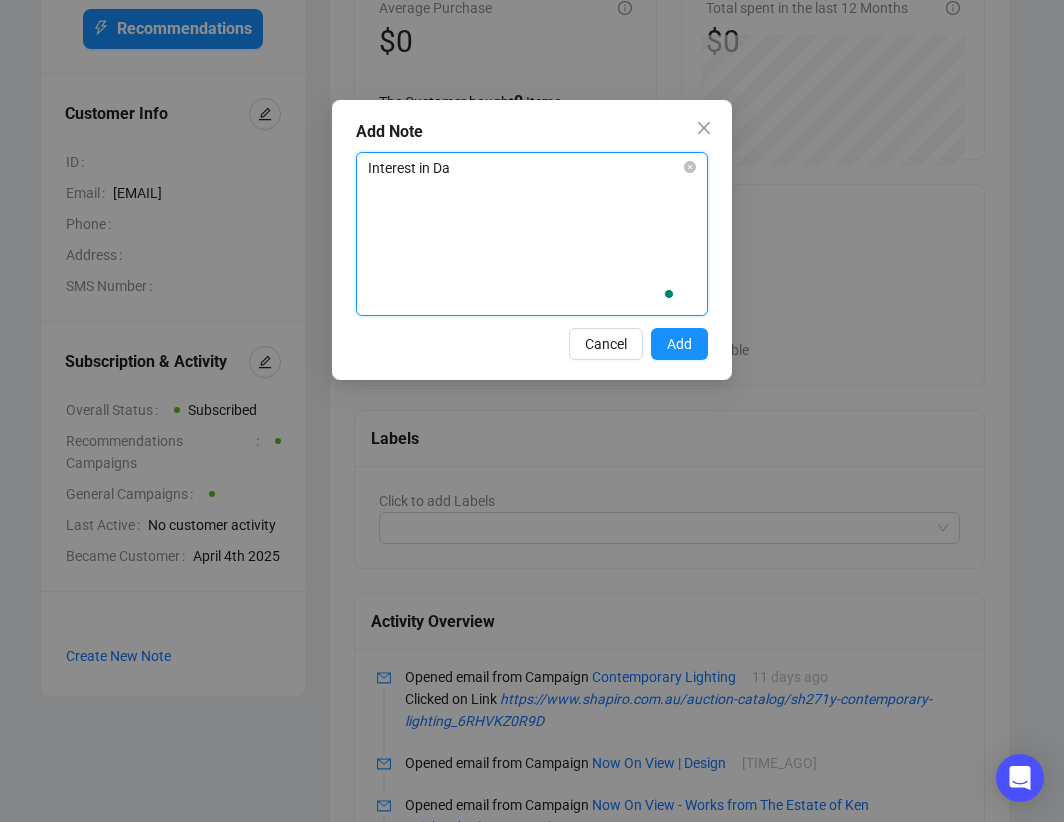 type on "Interest in [PERSON]" 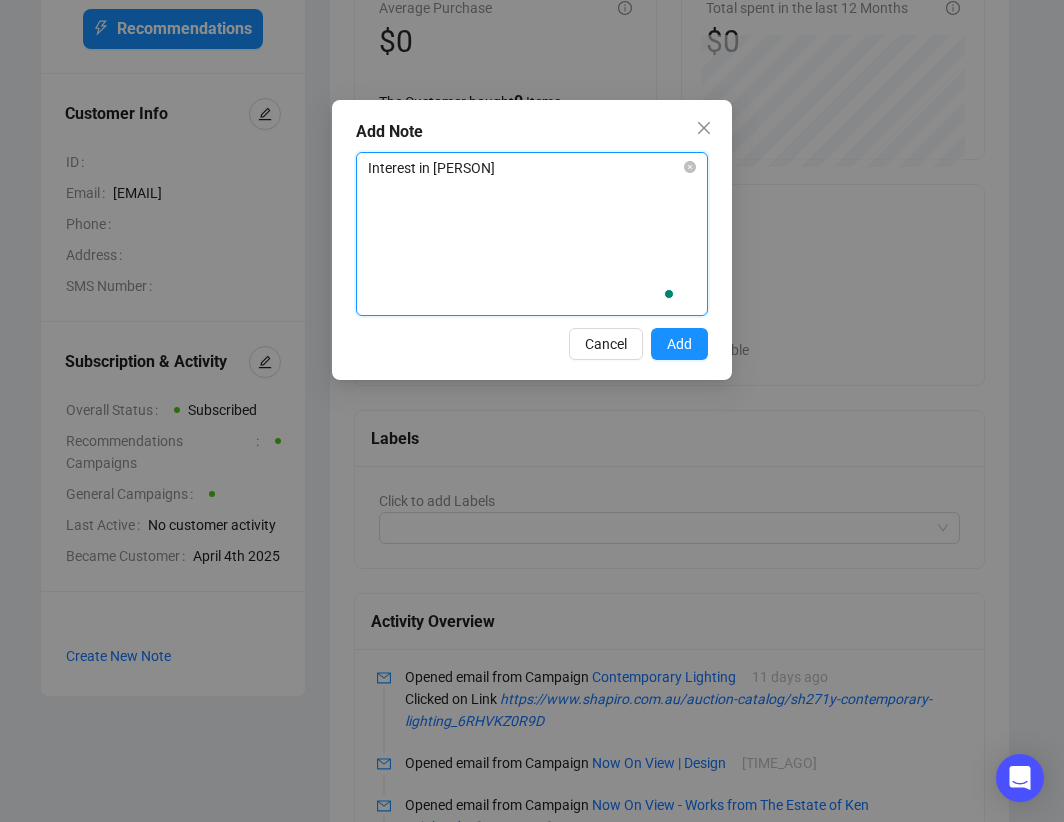 type on "Interest in [PERSON]" 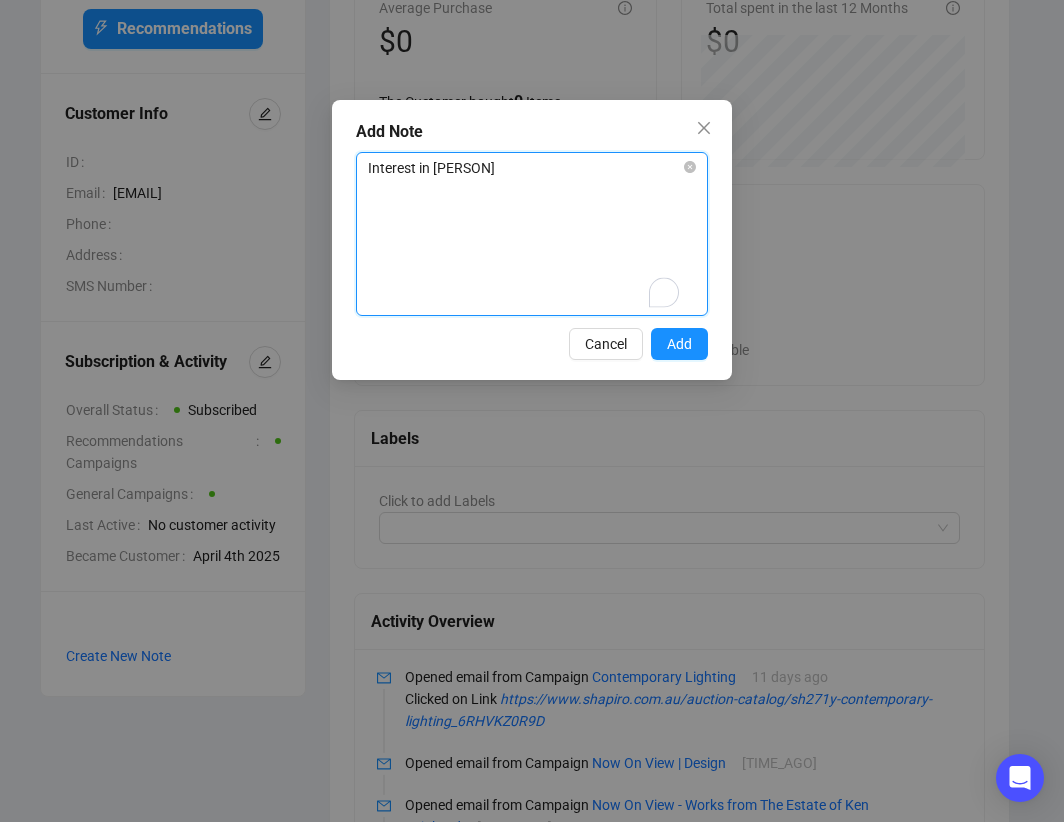 type on "Interest in [PERSON]" 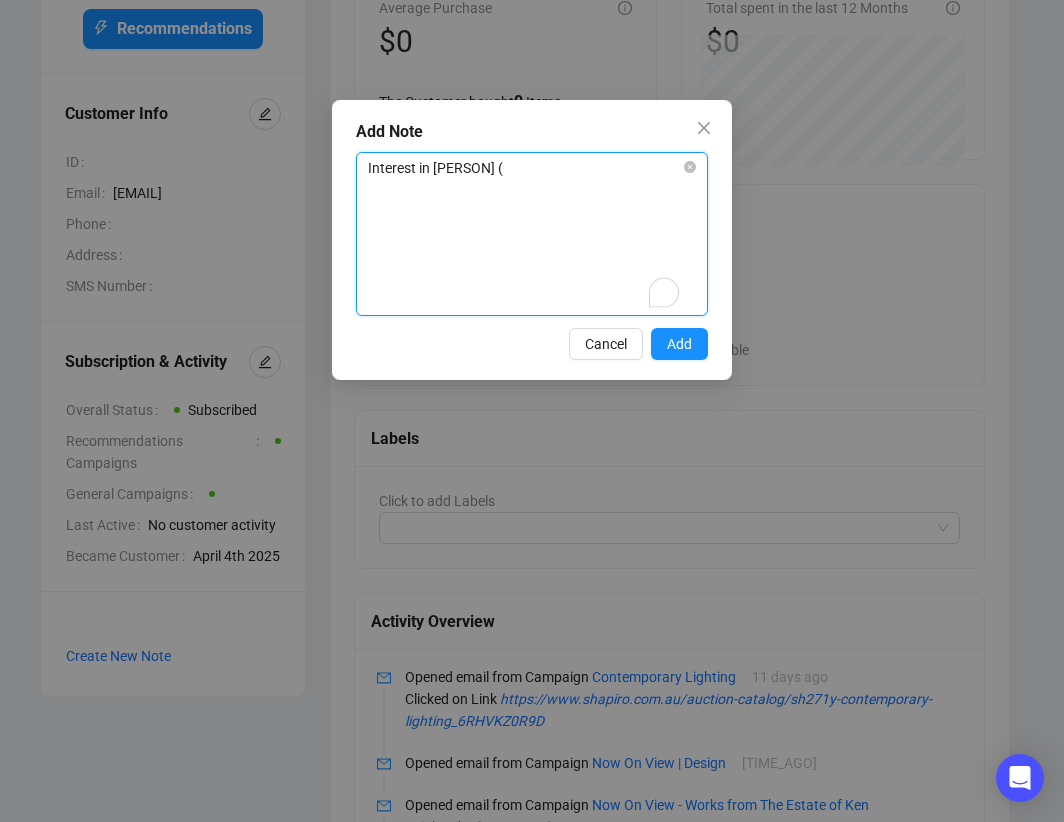 type on "Interest in [PERSON] (i" 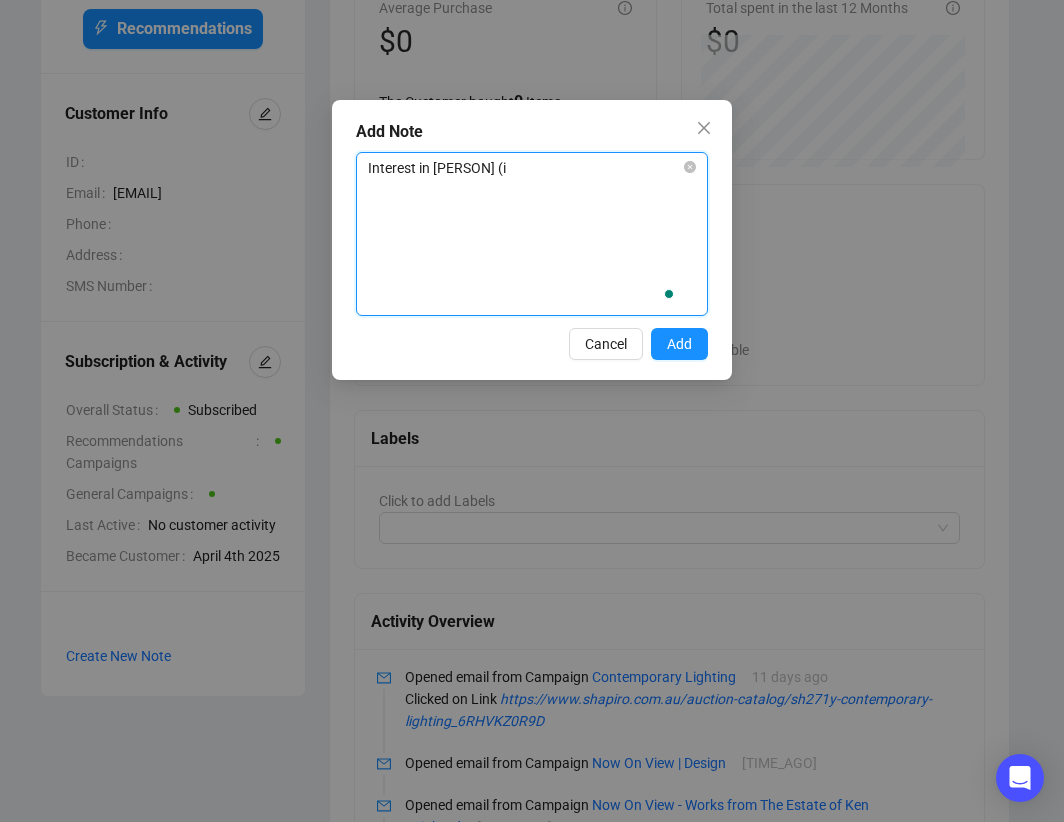 type on "Interest in [PERSON] (in" 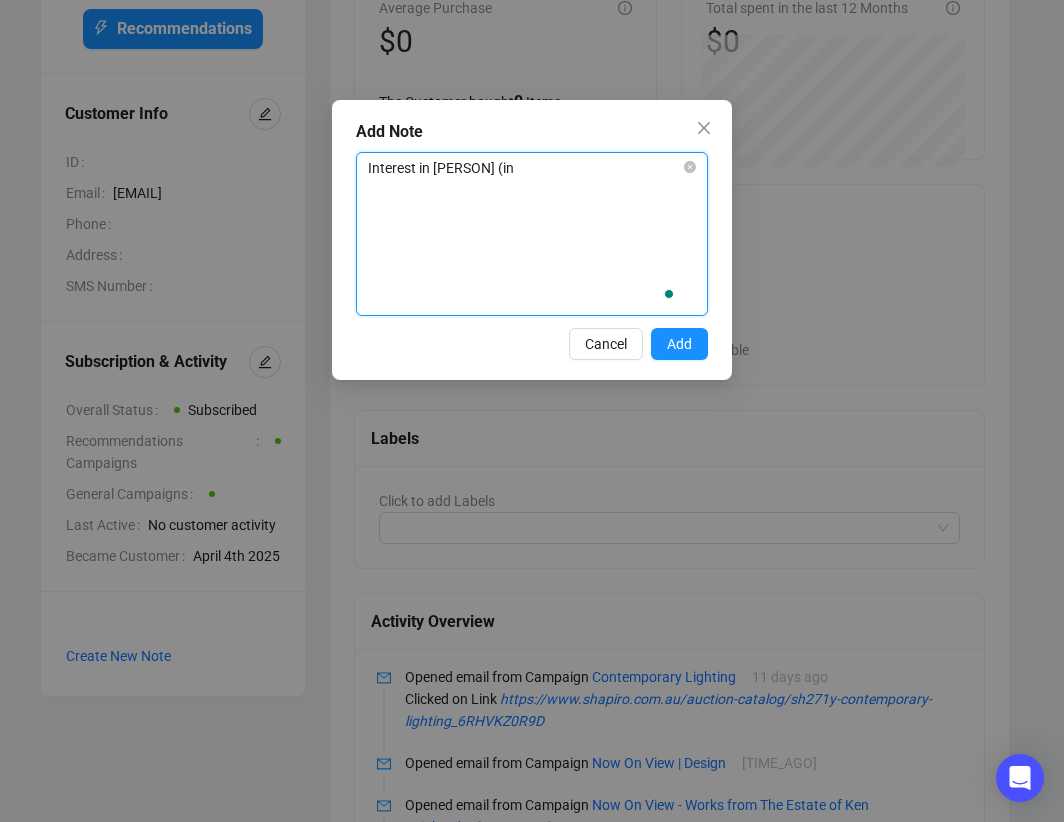 type on "Interest in [PERSON] (ind" 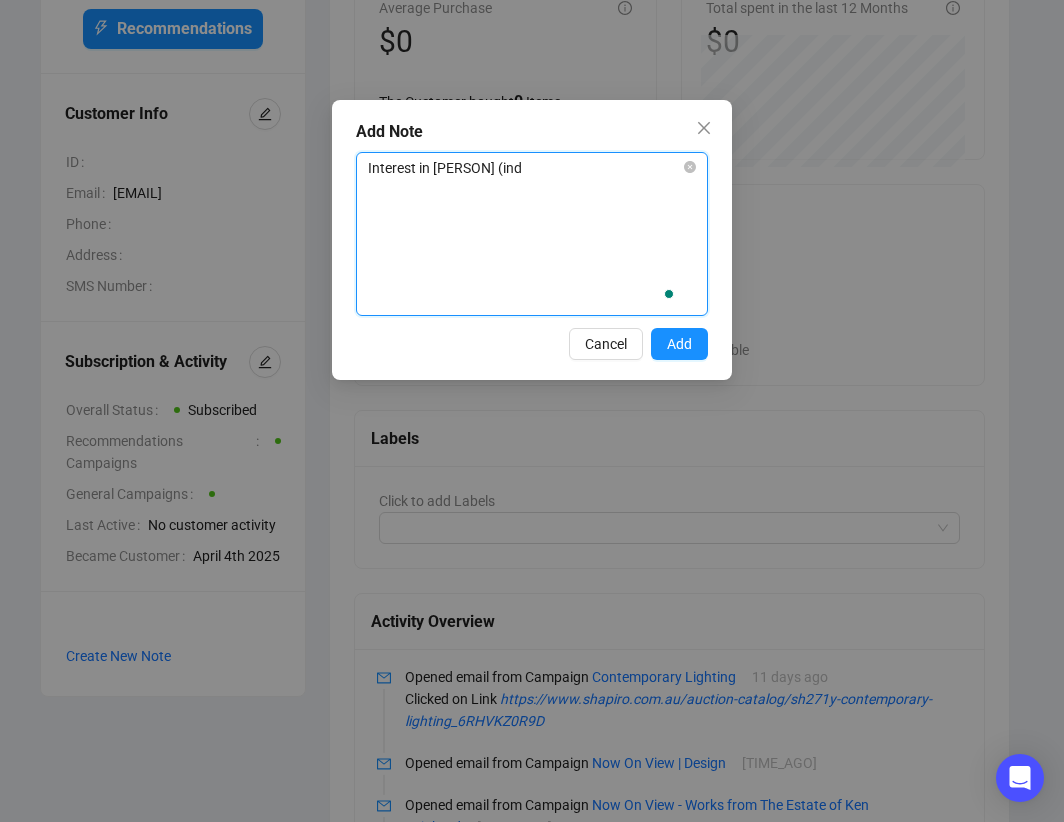 type on "Interest in [PERSON] (indo" 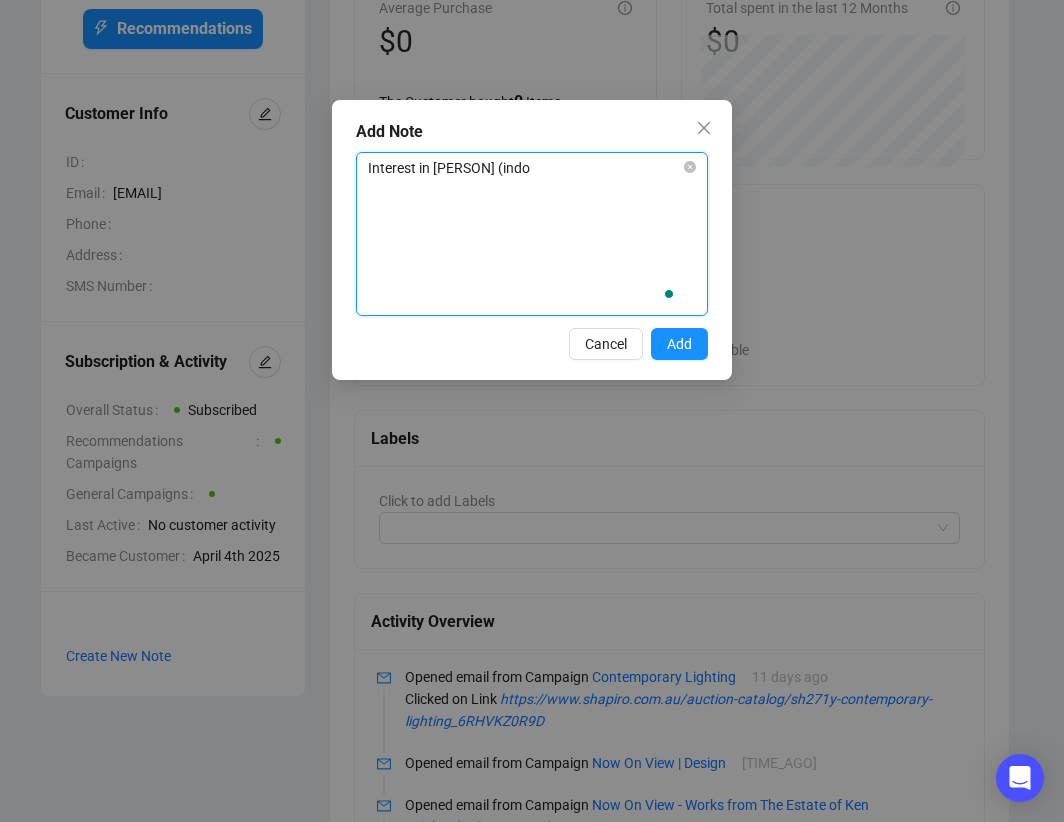 type on "Interest in [PERSON] (indon" 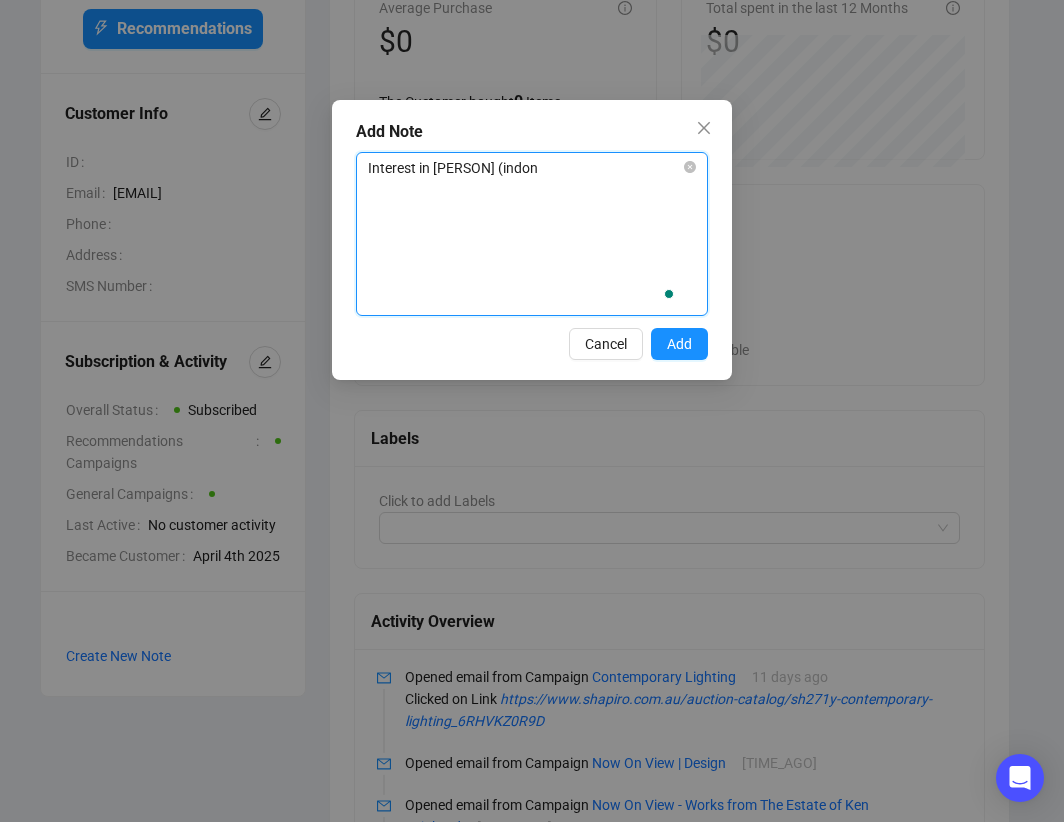 type on "Interest in [PERSON] (indone" 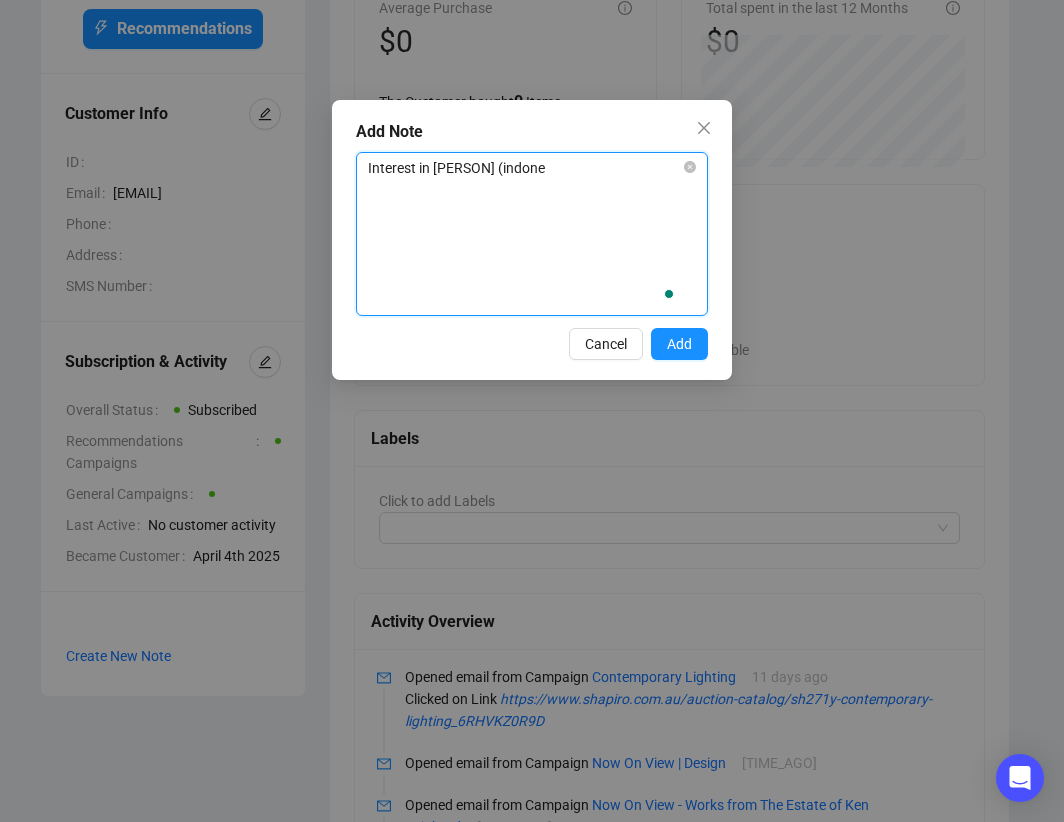 type on "Interest in [PERSON] (indones" 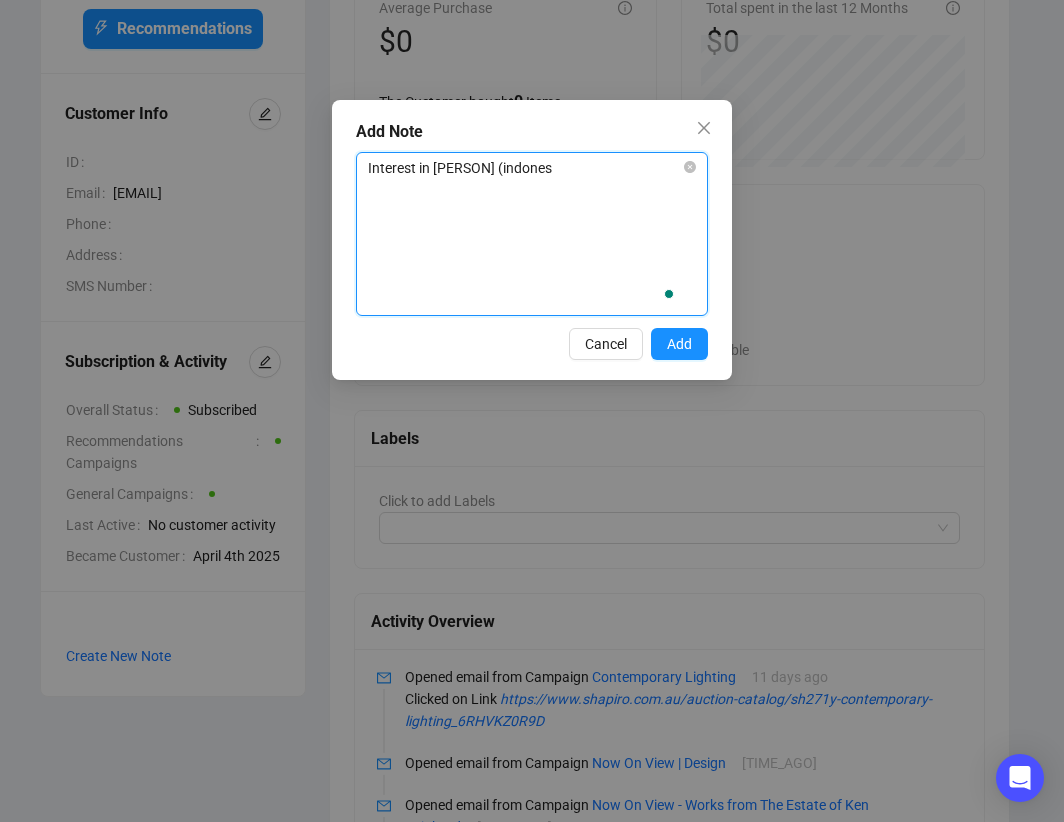 type on "Interest in [PERSON] (indonesi" 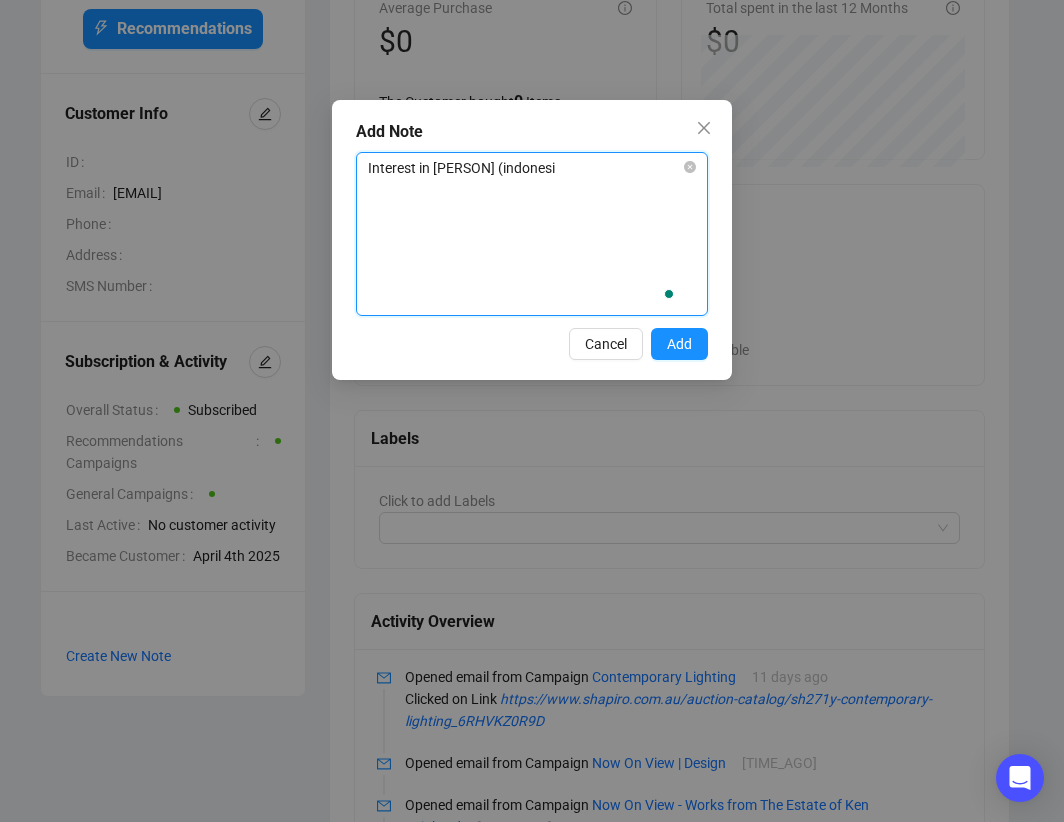 type on "Interest in [PERSON] (indonesia" 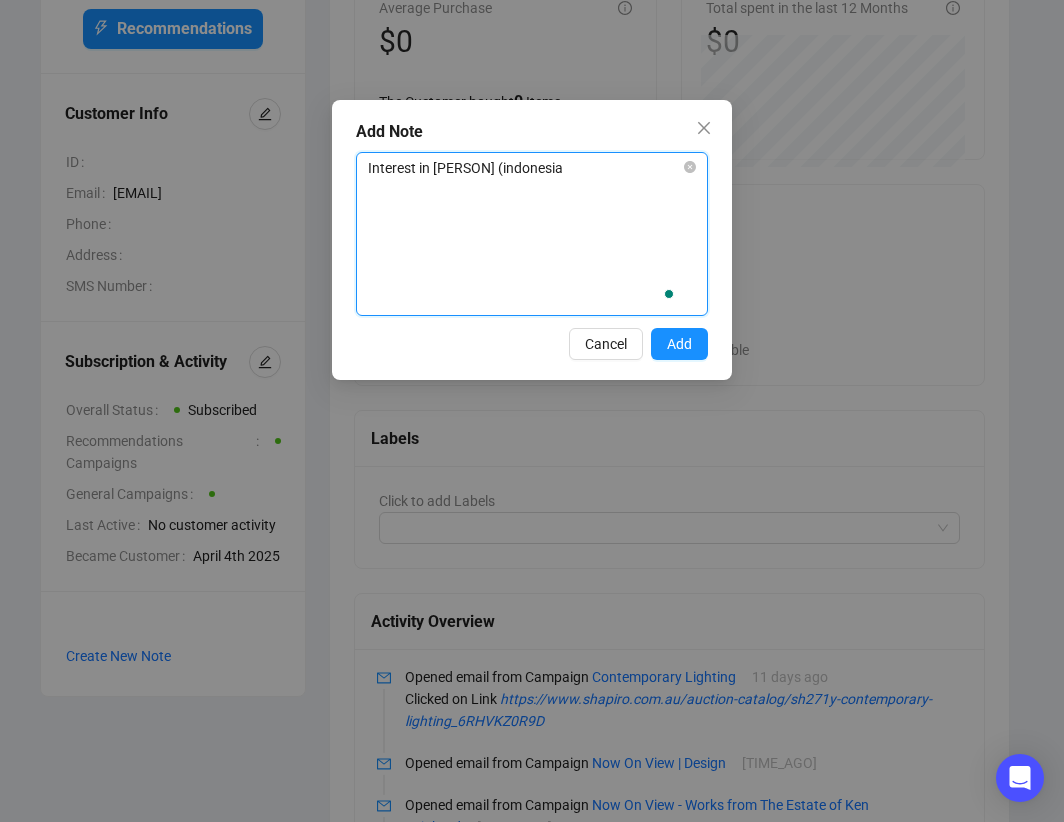 type on "Interest in [PERSON] (indonesian" 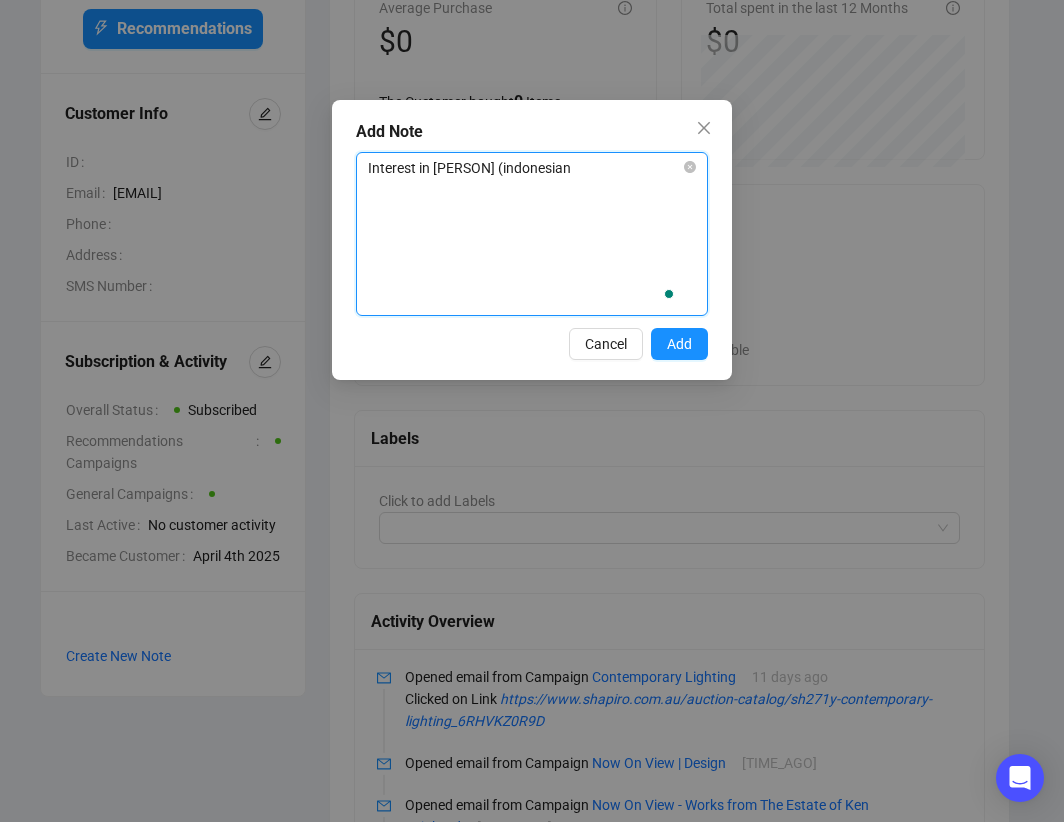type on "Interest in [PERSON] (indonesian" 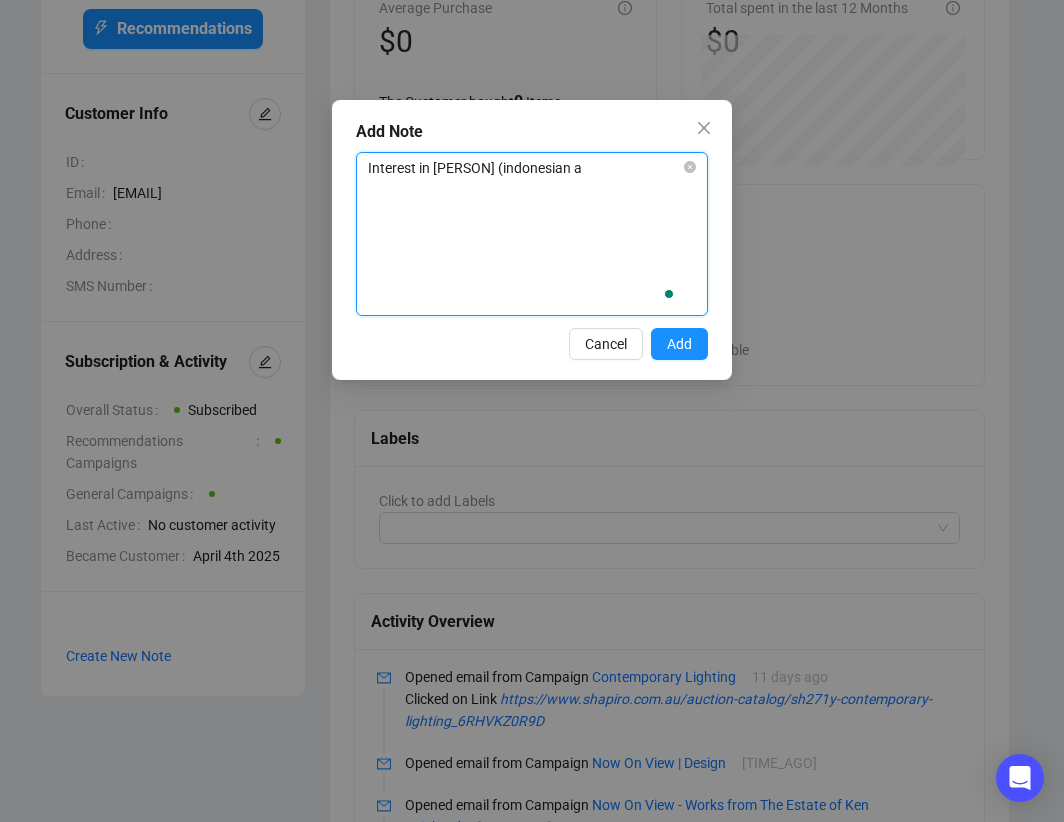 type on "Interest in [PERSON] (indonesian ar" 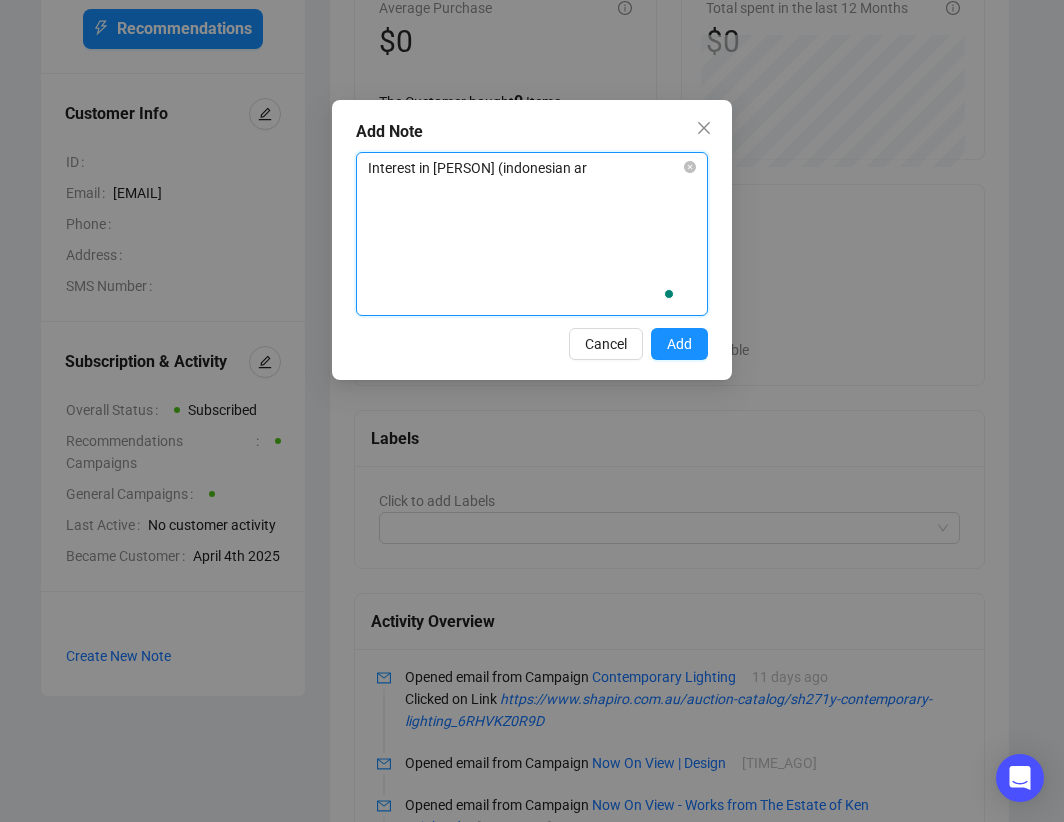 type on "Interest in [PERSON] (indonesian art" 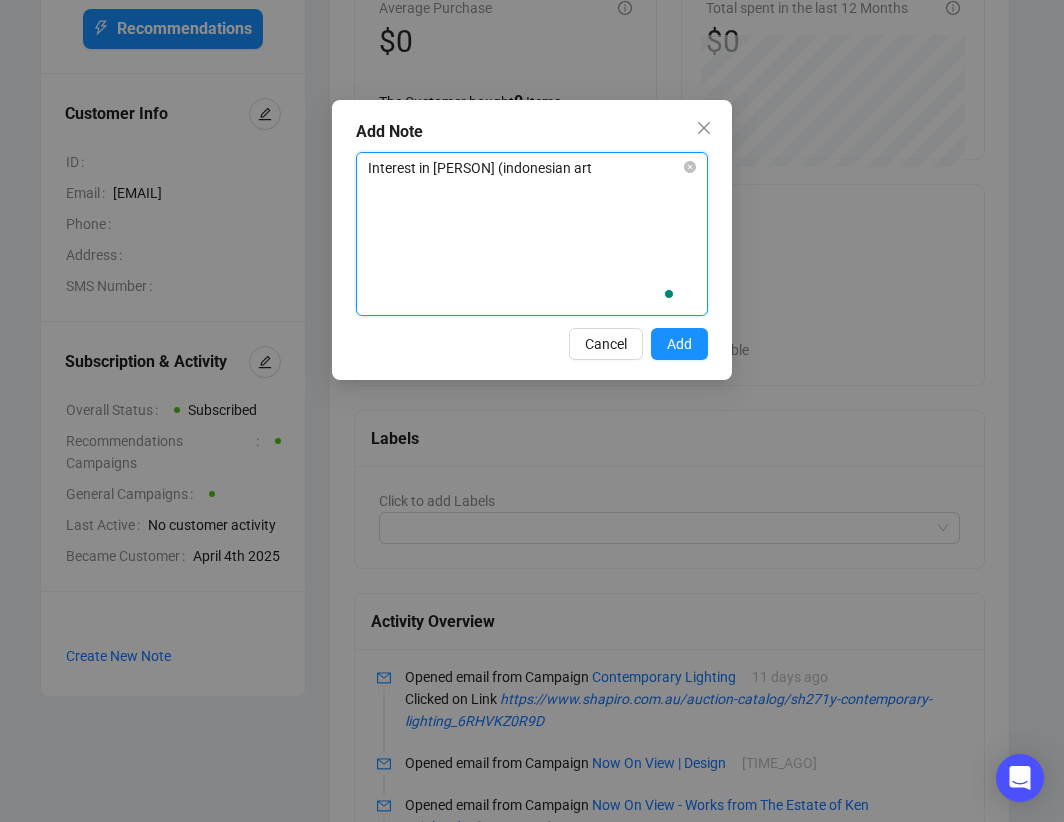 type on "Interest in [PERSON] (indonesian arti" 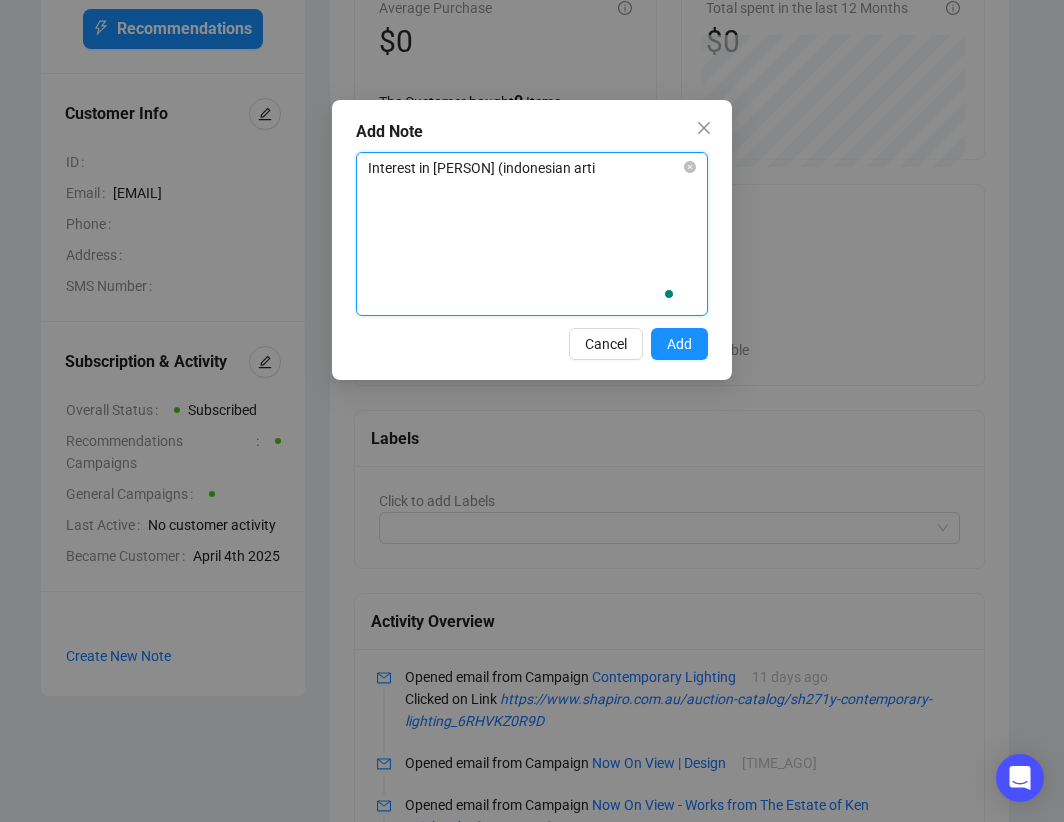 type on "Interest in [PERSON] (indonesian artis" 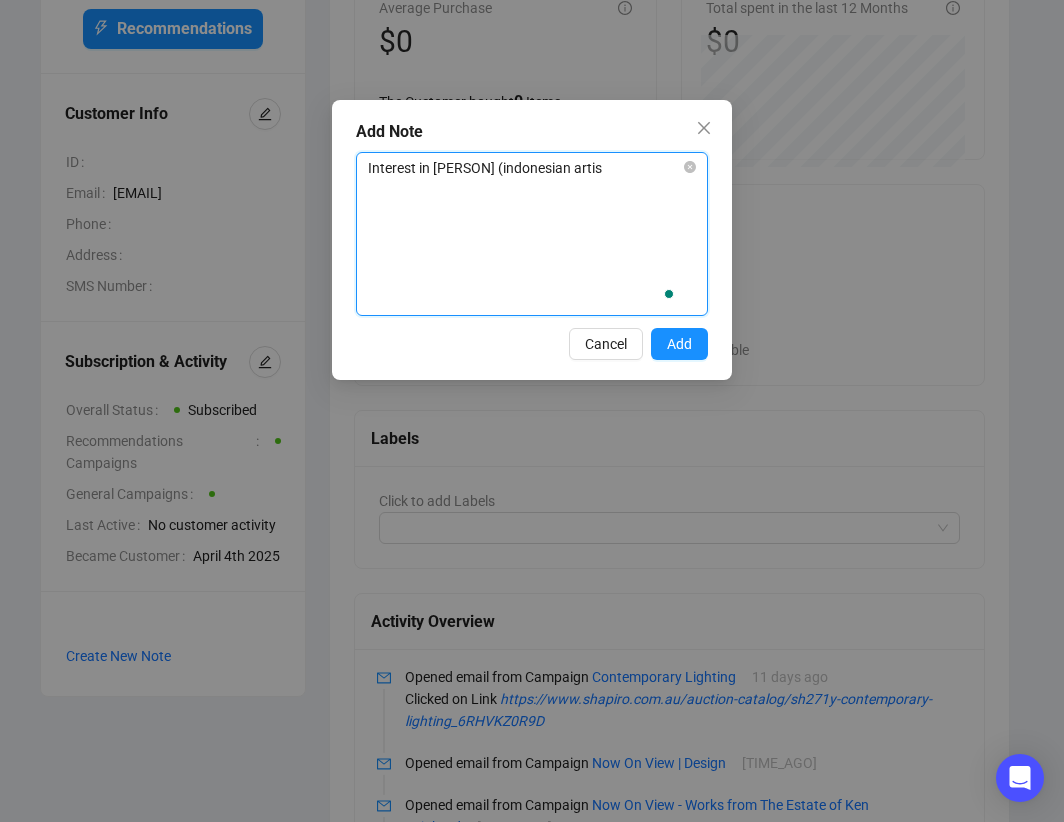 type on "Interest in [PERSON] (indonesian artist" 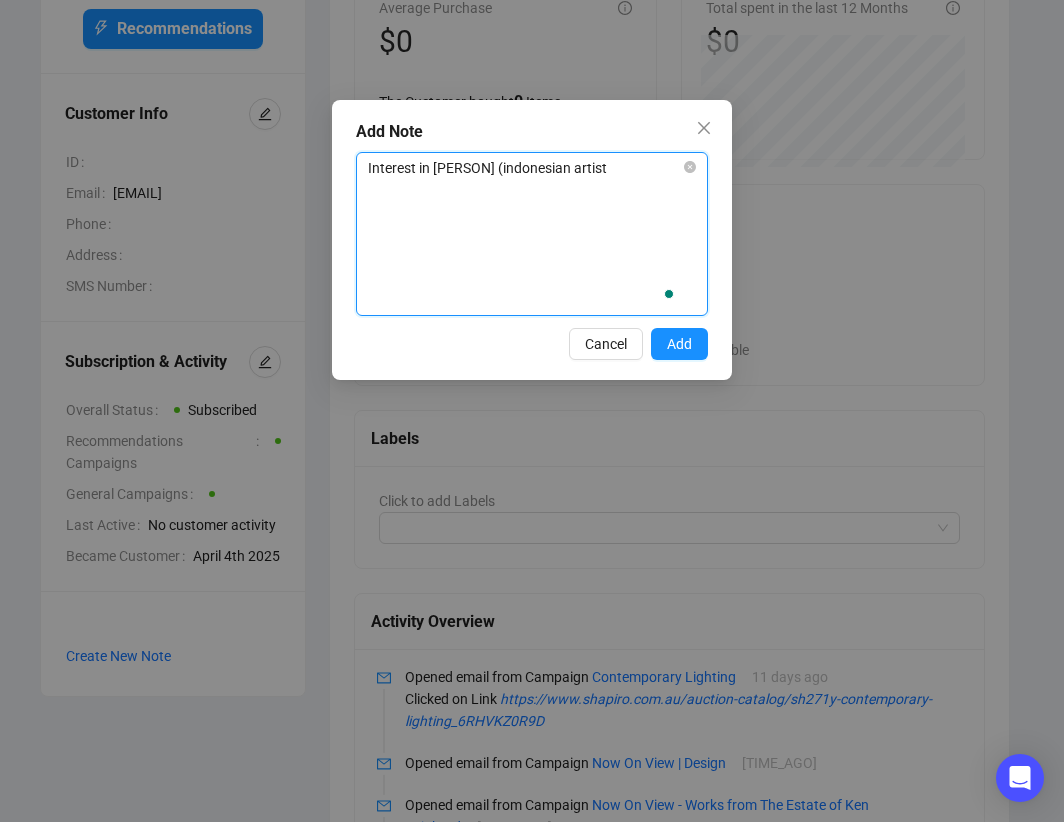 type on "Interest in [PERSON] (Indonesian artist)" 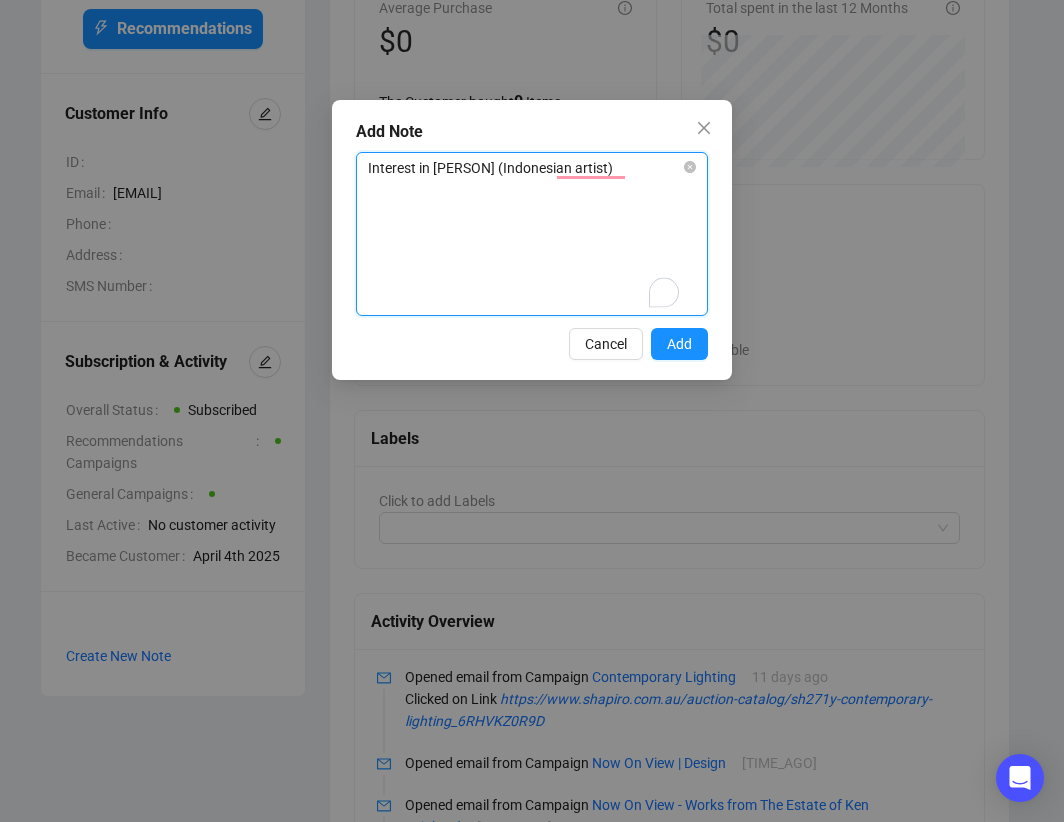 type on "Interest in [PERSON] (ndonesian artist)" 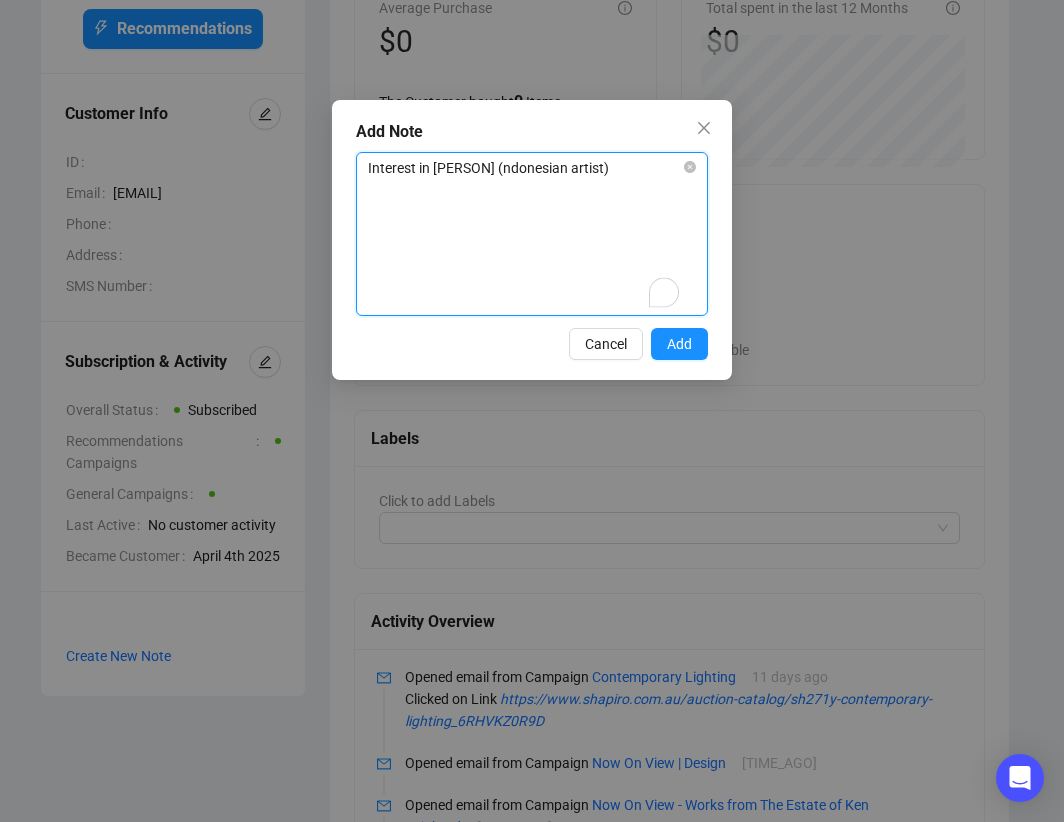 type on "Interest in [PERSON] (Indonesian artist)" 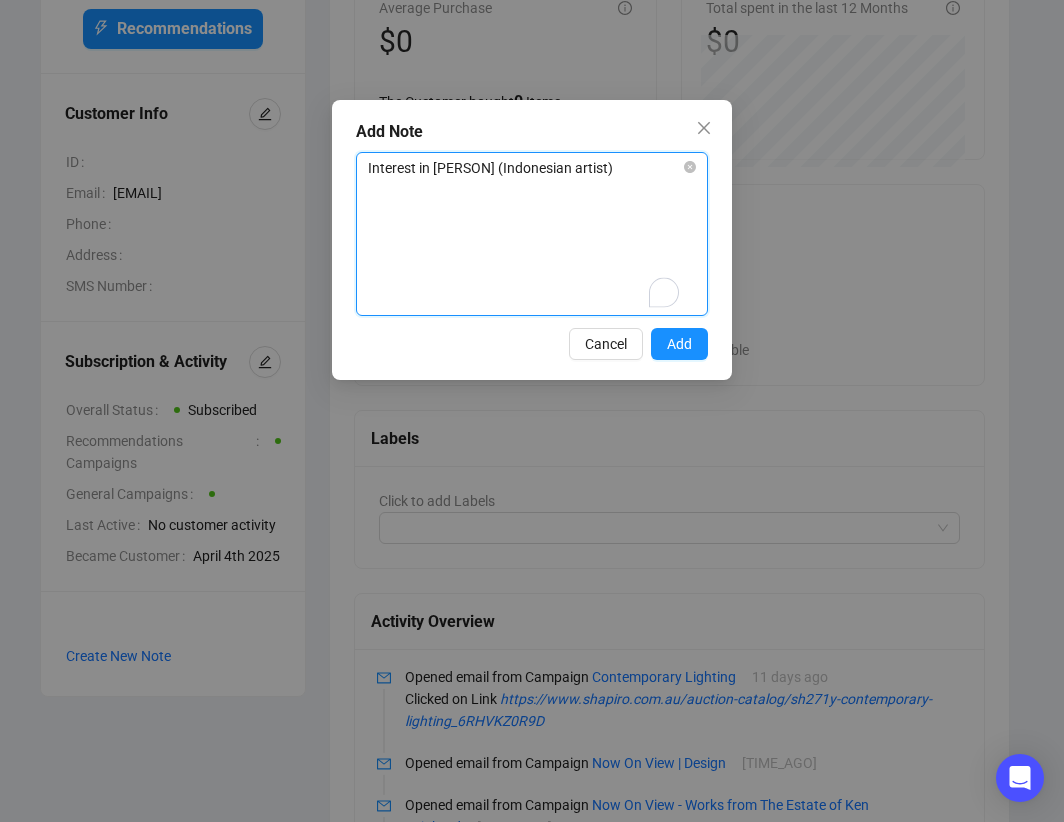 type on "Interest in [PERSON] (Indonesian artist)." 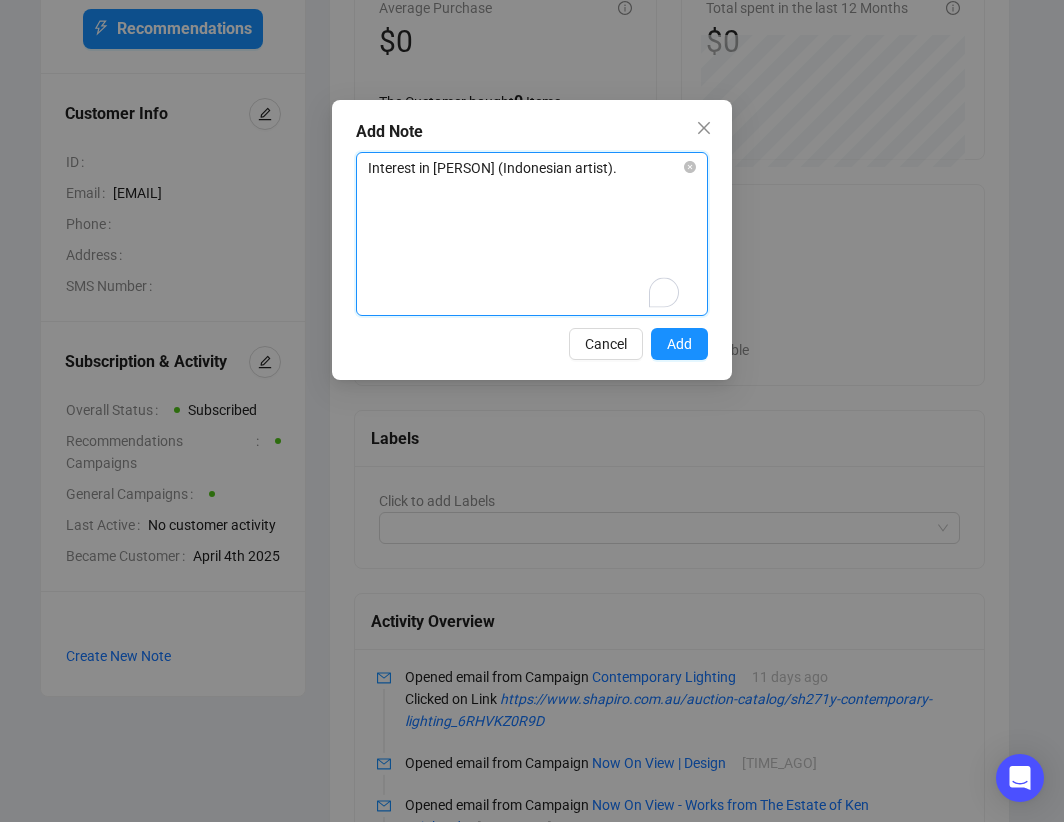 type on "Interest in [PERSON] (Indonesian artist)." 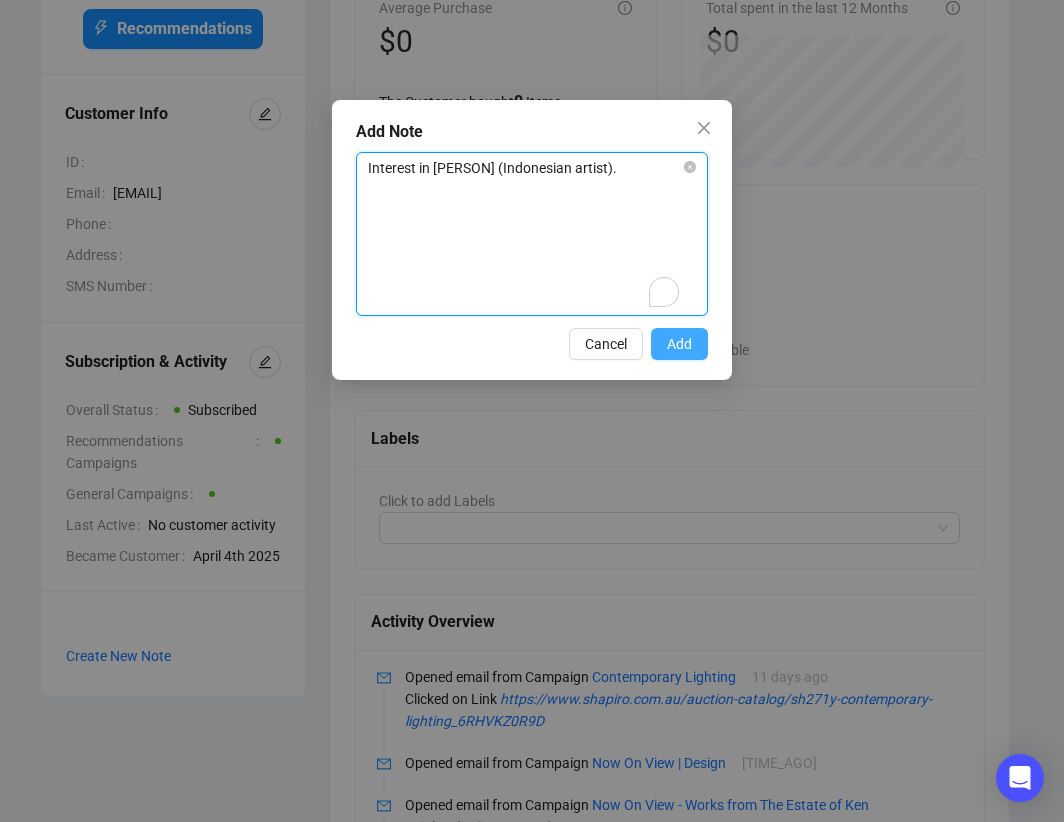 type on "Interest in [PERSON] (Indonesian artist)." 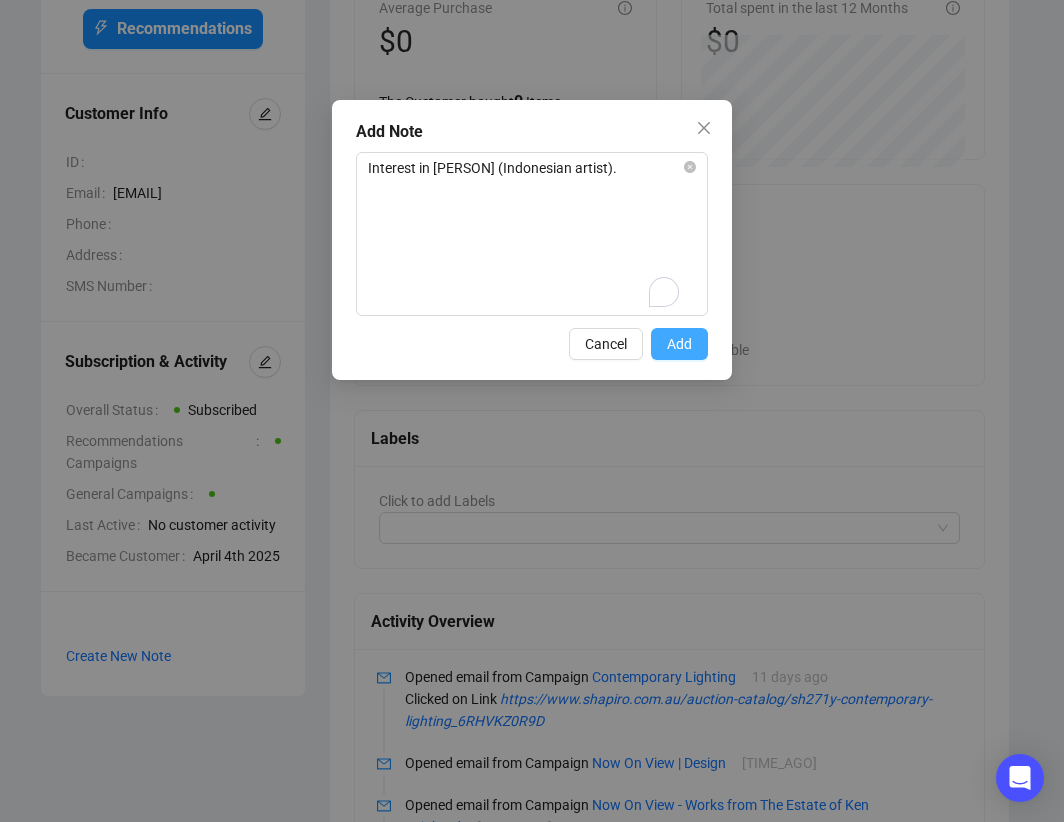 click on "Add" at bounding box center [679, 344] 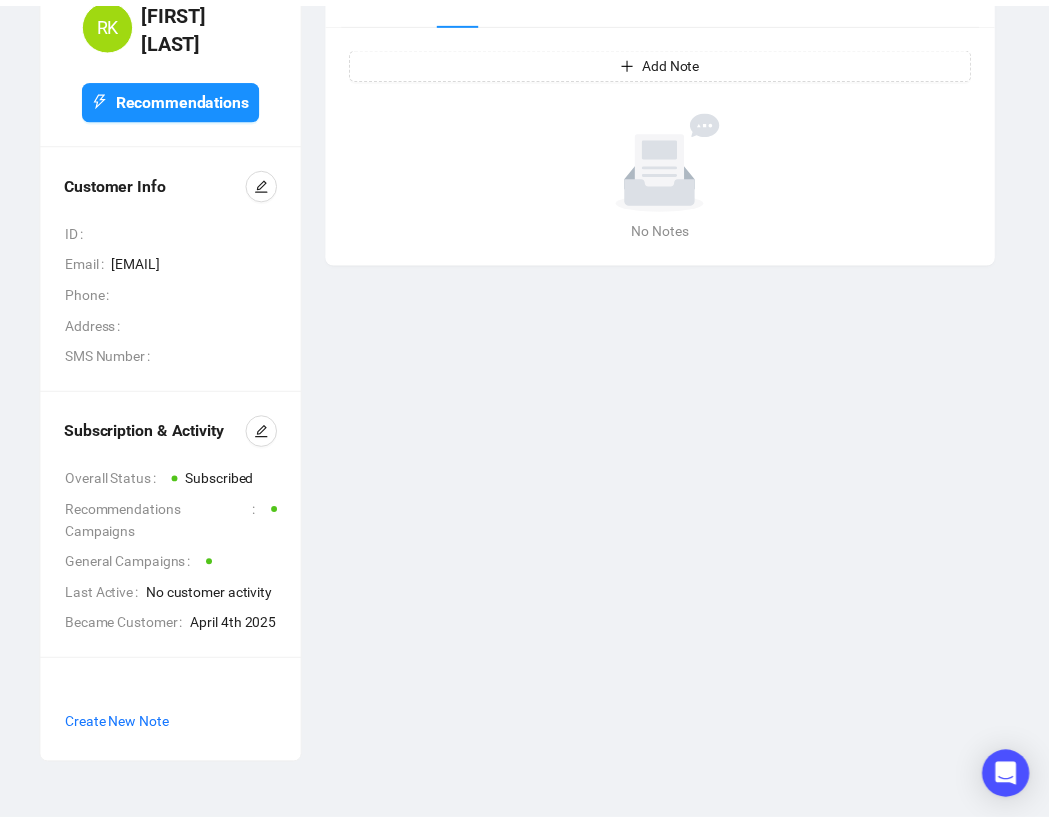 scroll, scrollTop: 131, scrollLeft: 0, axis: vertical 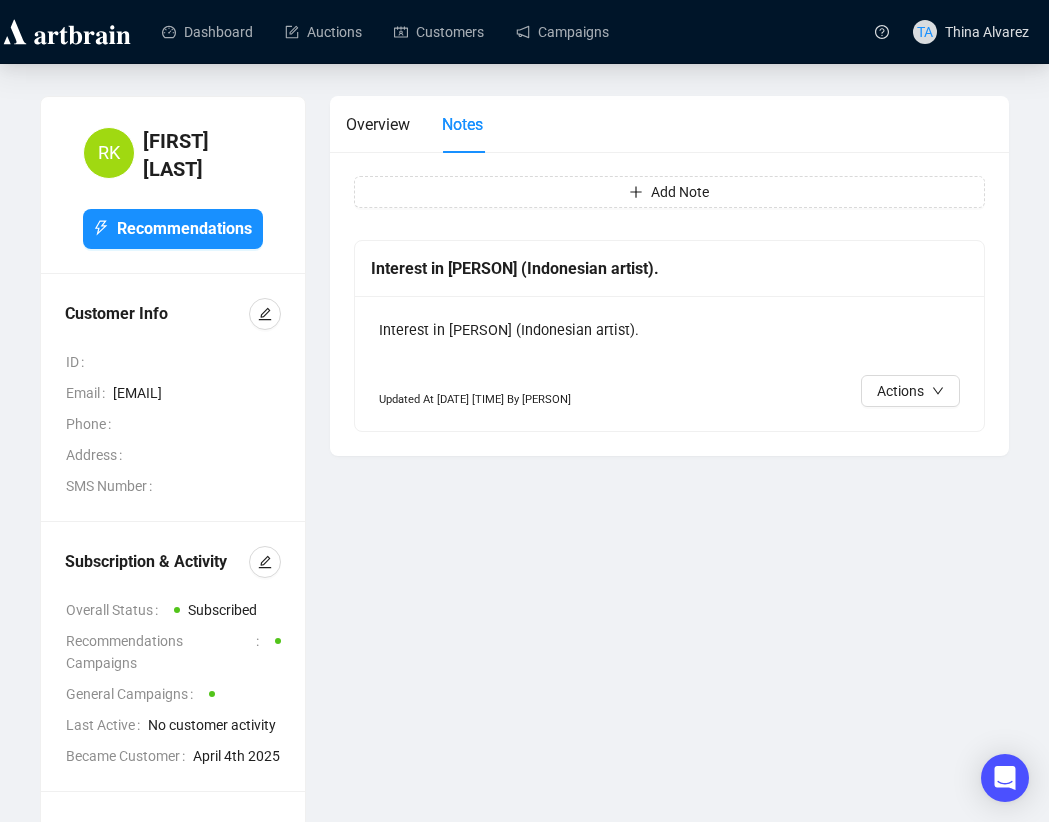 click on "Overview Notes" at bounding box center [669, 124] 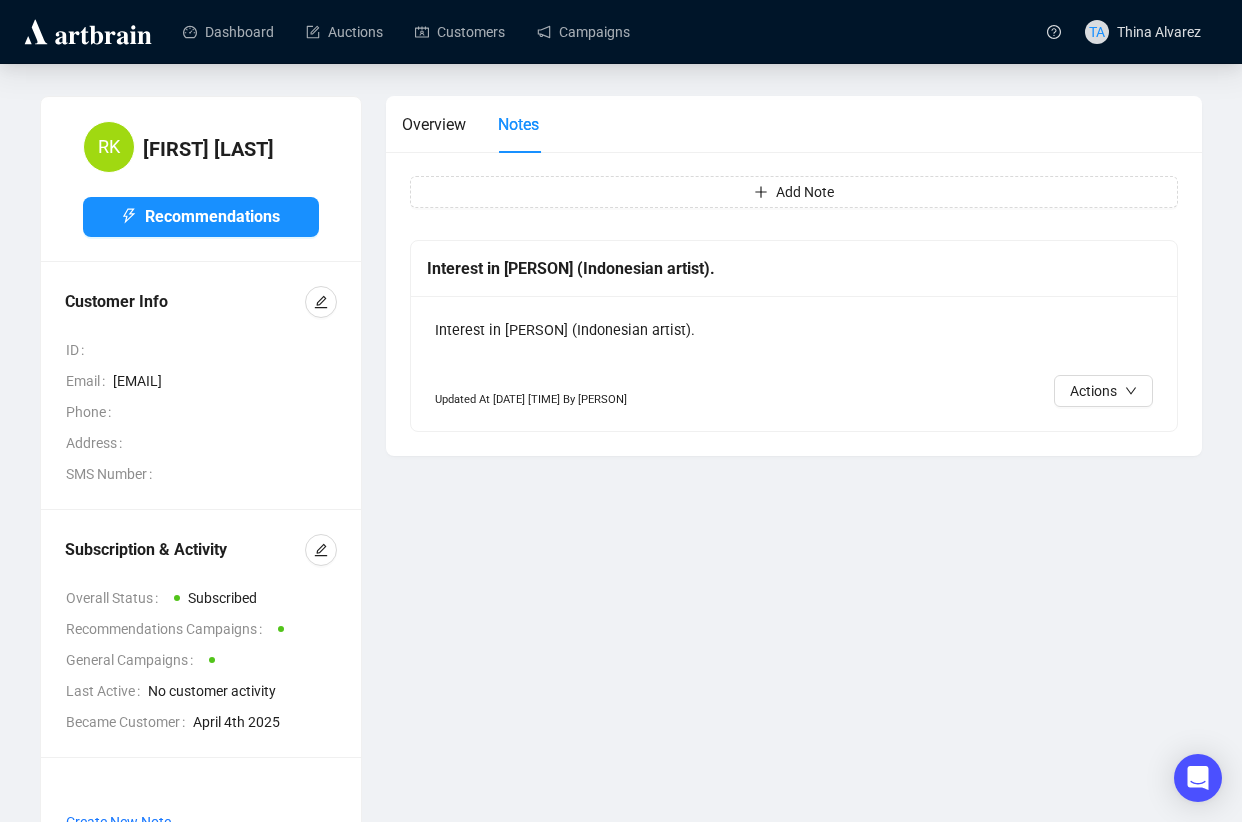 click on "[FIRST] [LAST] Recommendations Customer Info ID Email [EMAIL] Phone Address SMS Number Subscription & Activity Overall Status Subscribed Recommendations Campaigns General Campaigns Last Active No customer activity Became Customer [DATE] Create New Note Reactivated Overview Notes Add Note Interest in [PERSON] (Indonesian artist). Interest in [PERSON] (Indonesian artist). Updated At
[DATE] [TIME]
By [PERSON] Actions" at bounding box center [621, 491] 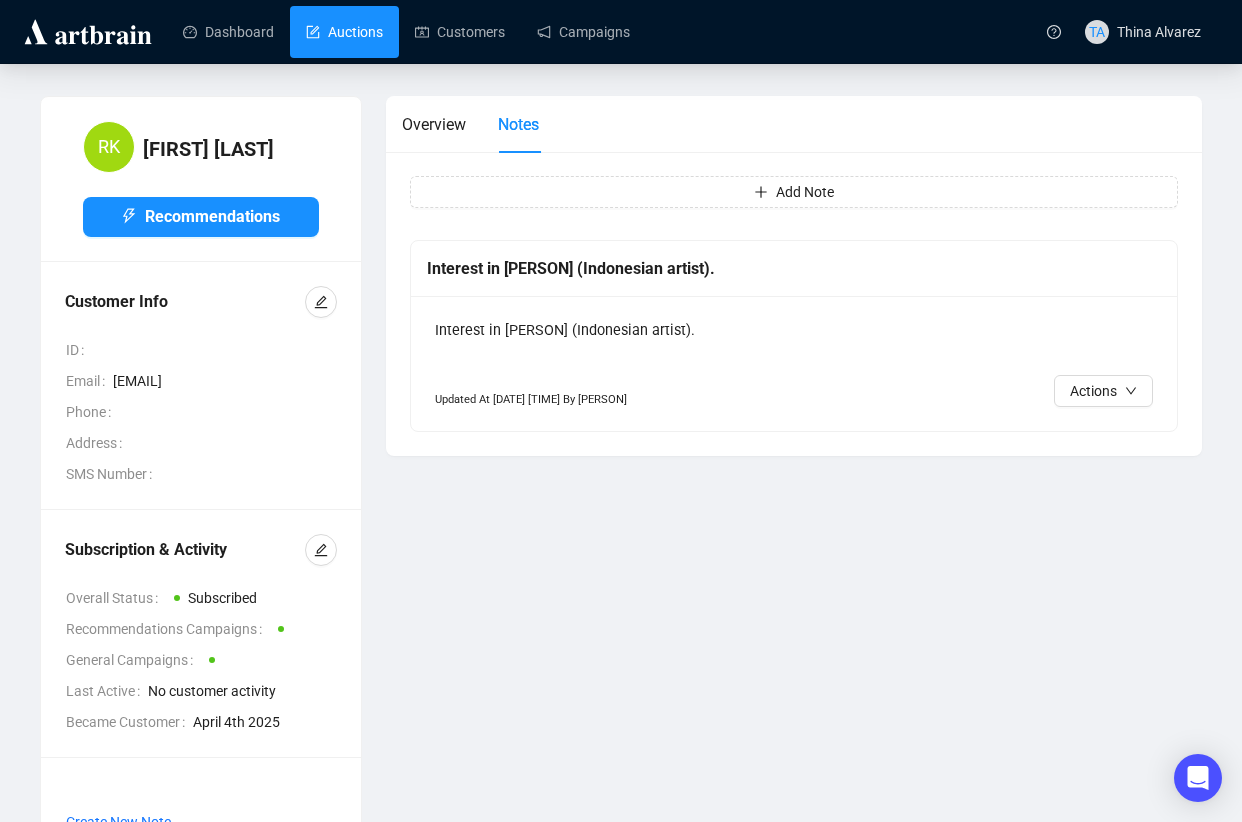 click on "Auctions" at bounding box center [344, 32] 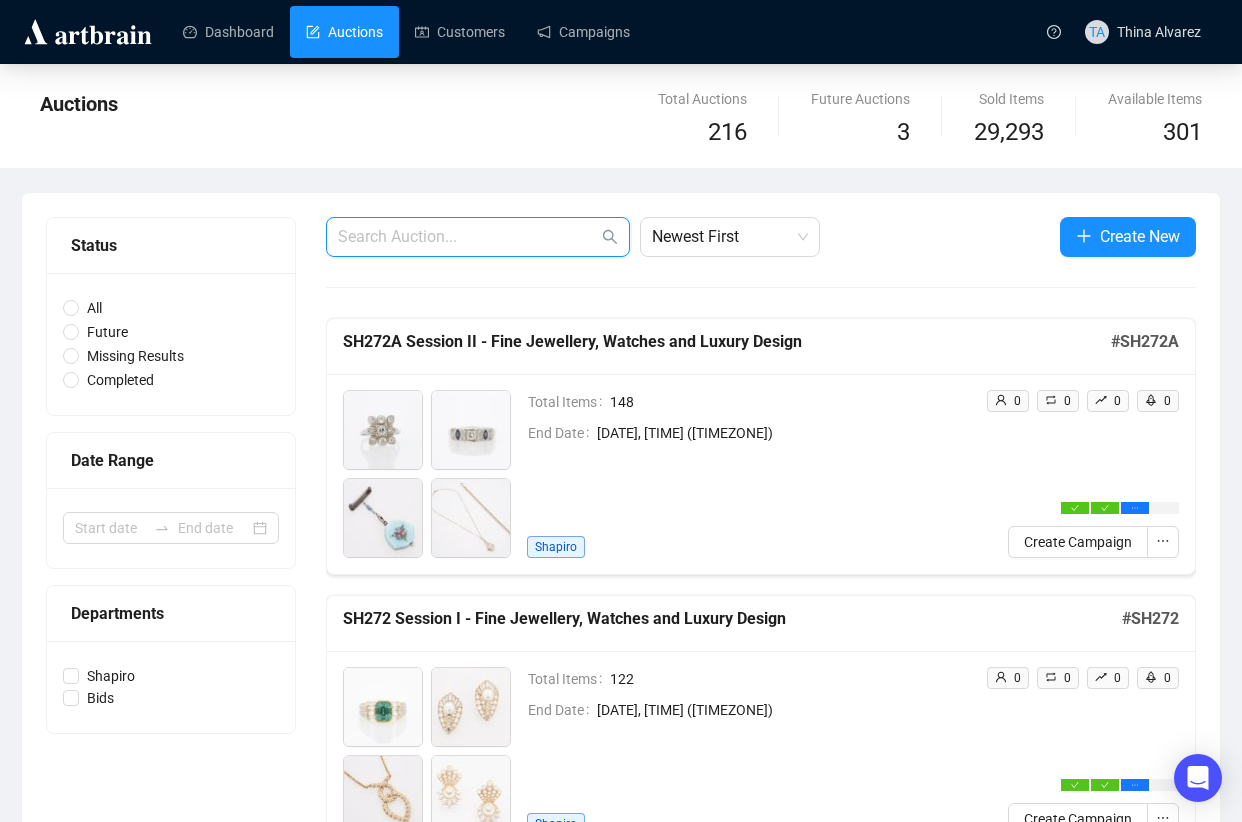 click at bounding box center [468, 237] 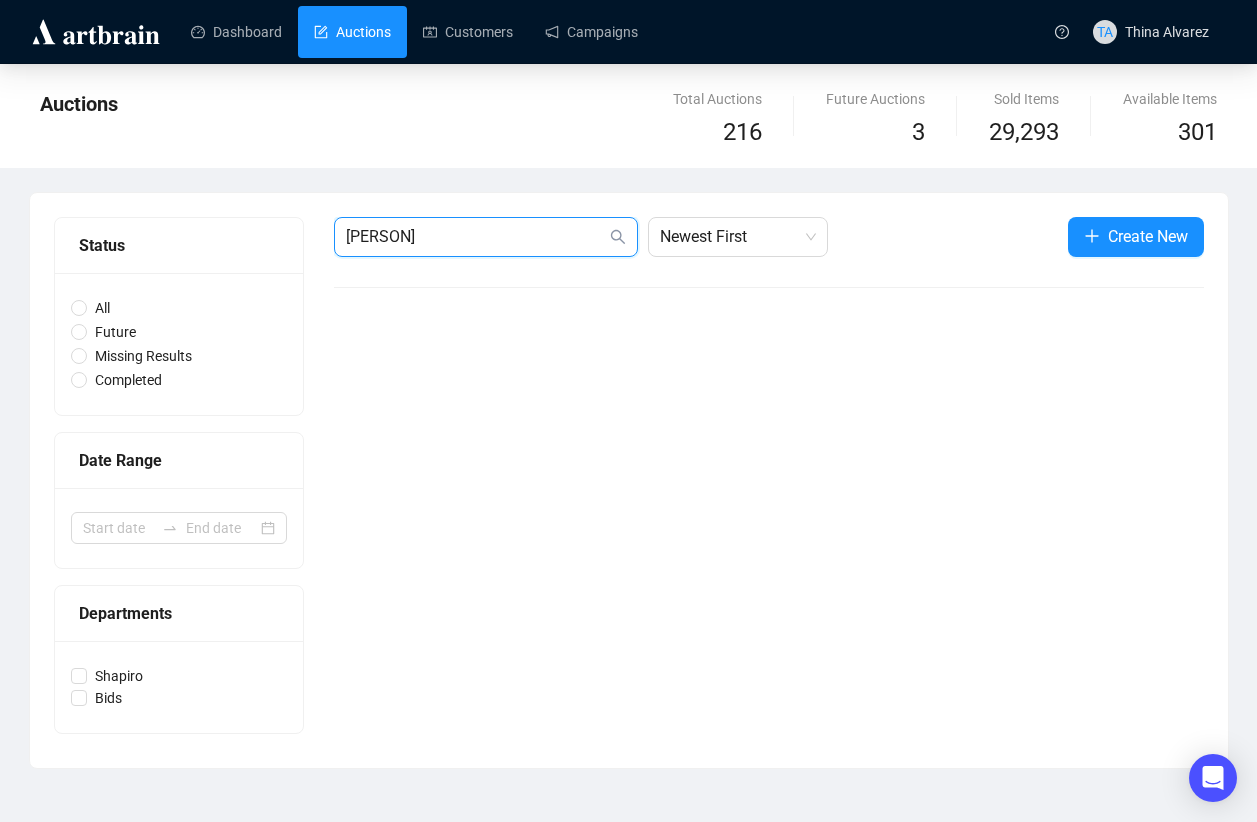 drag, startPoint x: 442, startPoint y: 227, endPoint x: 170, endPoint y: 187, distance: 274.92545 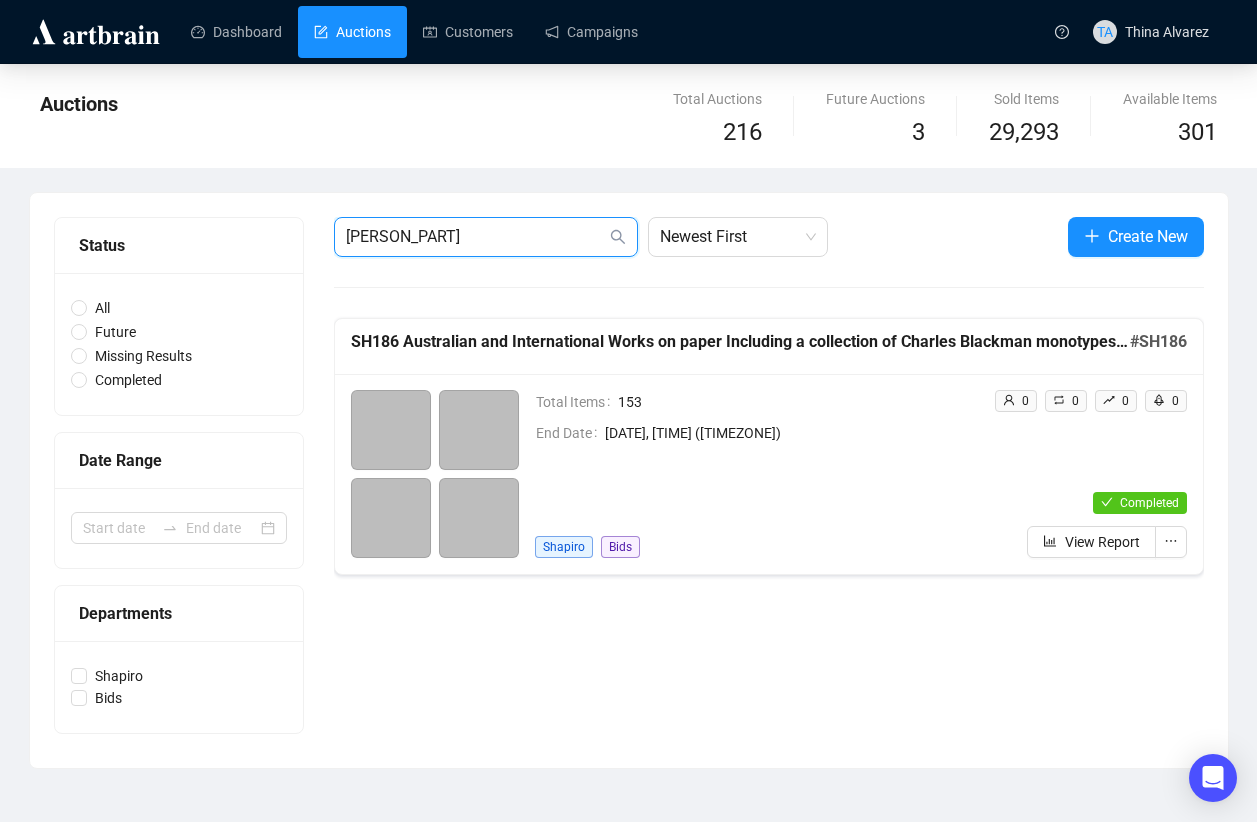 type on "c" 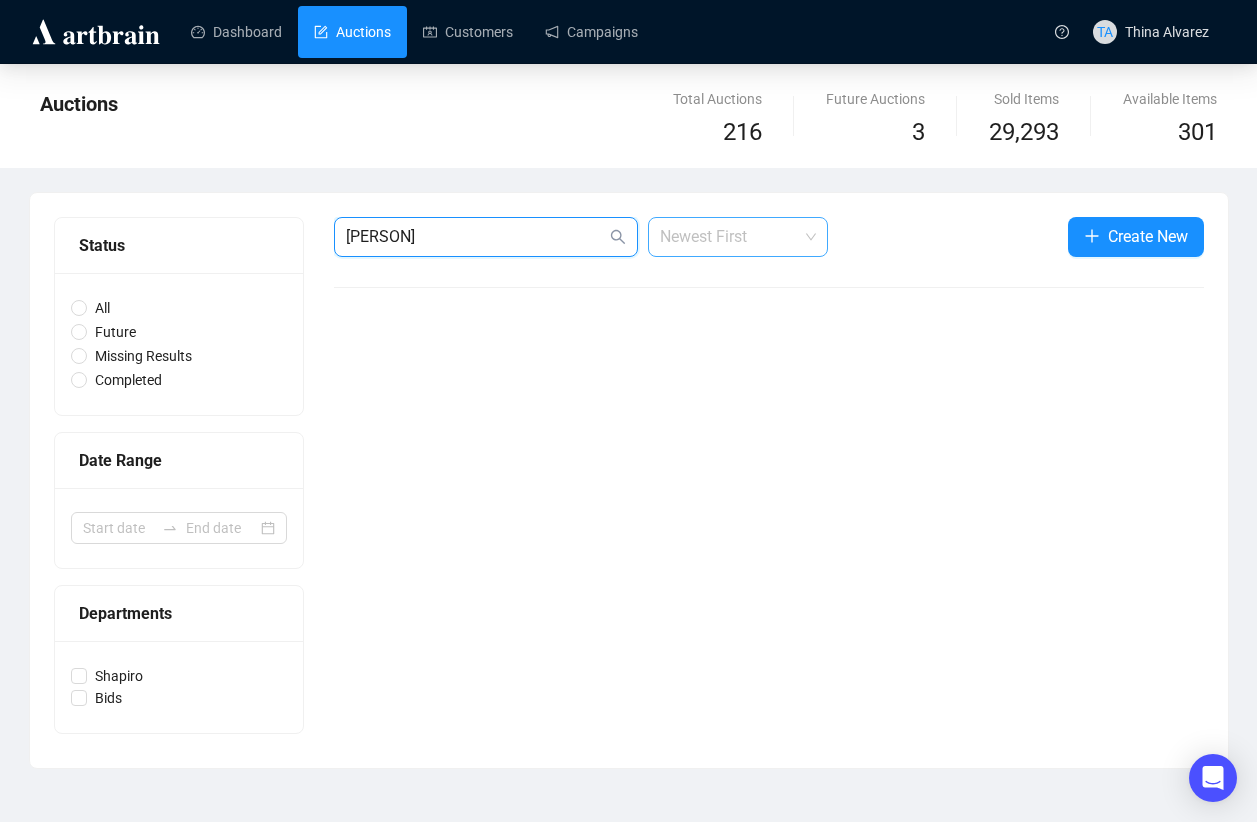 click on "Newest First" at bounding box center [738, 237] 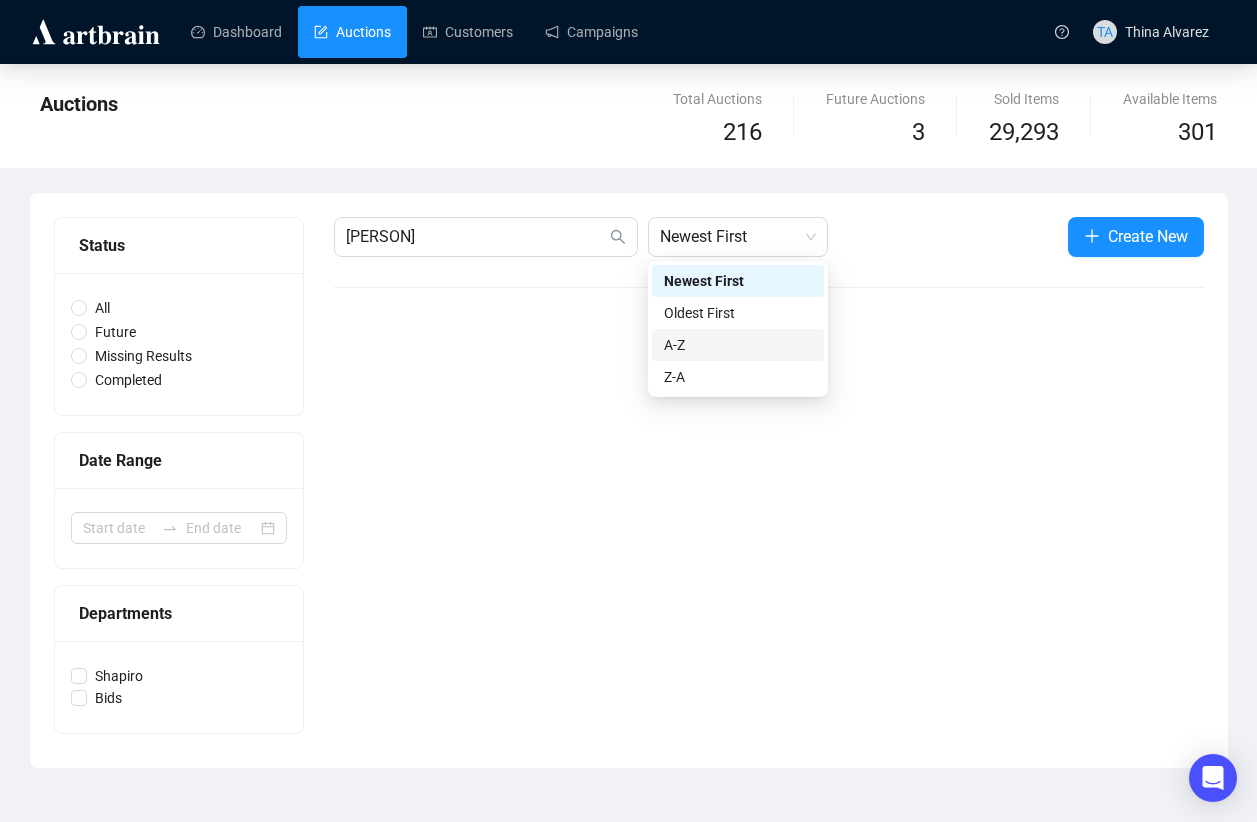 click on "Status All Future Missing Results Completed Date Range Departments Shapiro Bids [PERSON] Newest First Create New" at bounding box center (629, 480) 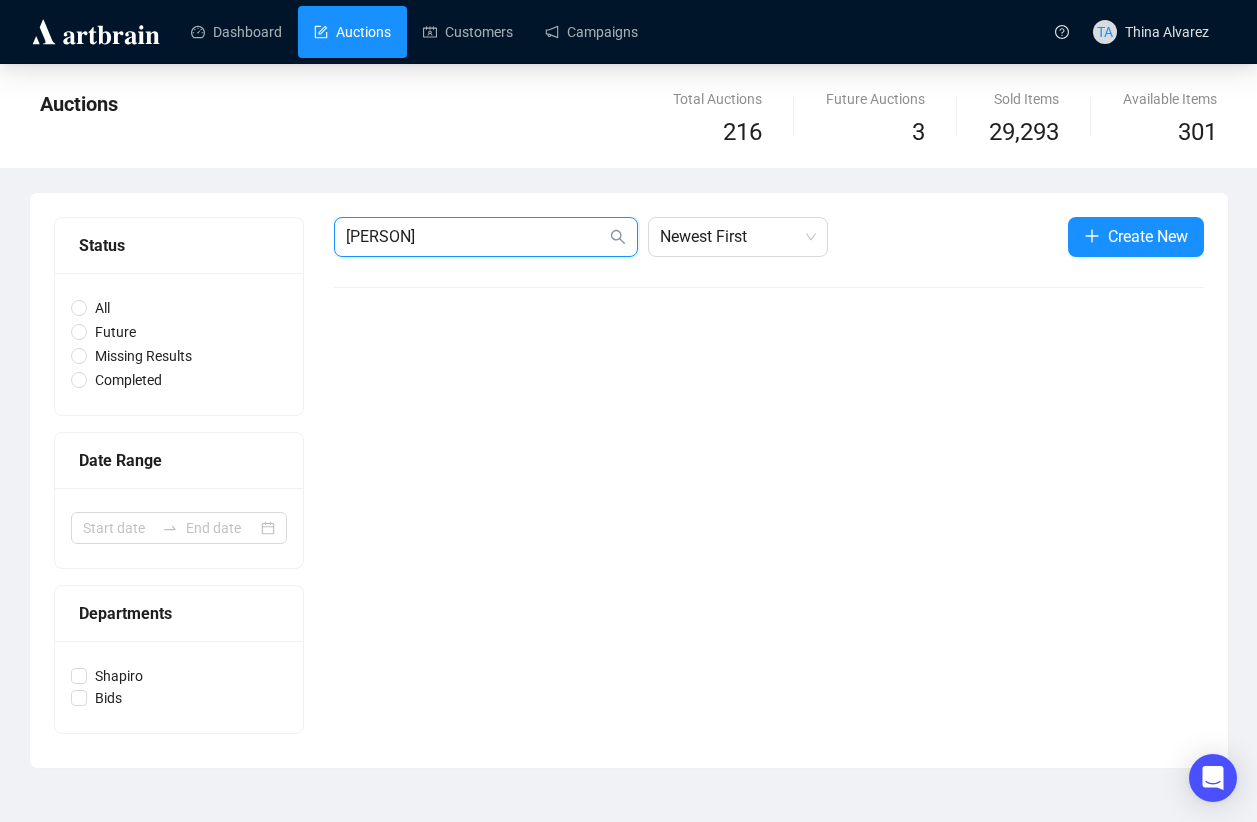 drag, startPoint x: 530, startPoint y: 232, endPoint x: 132, endPoint y: 229, distance: 398.0113 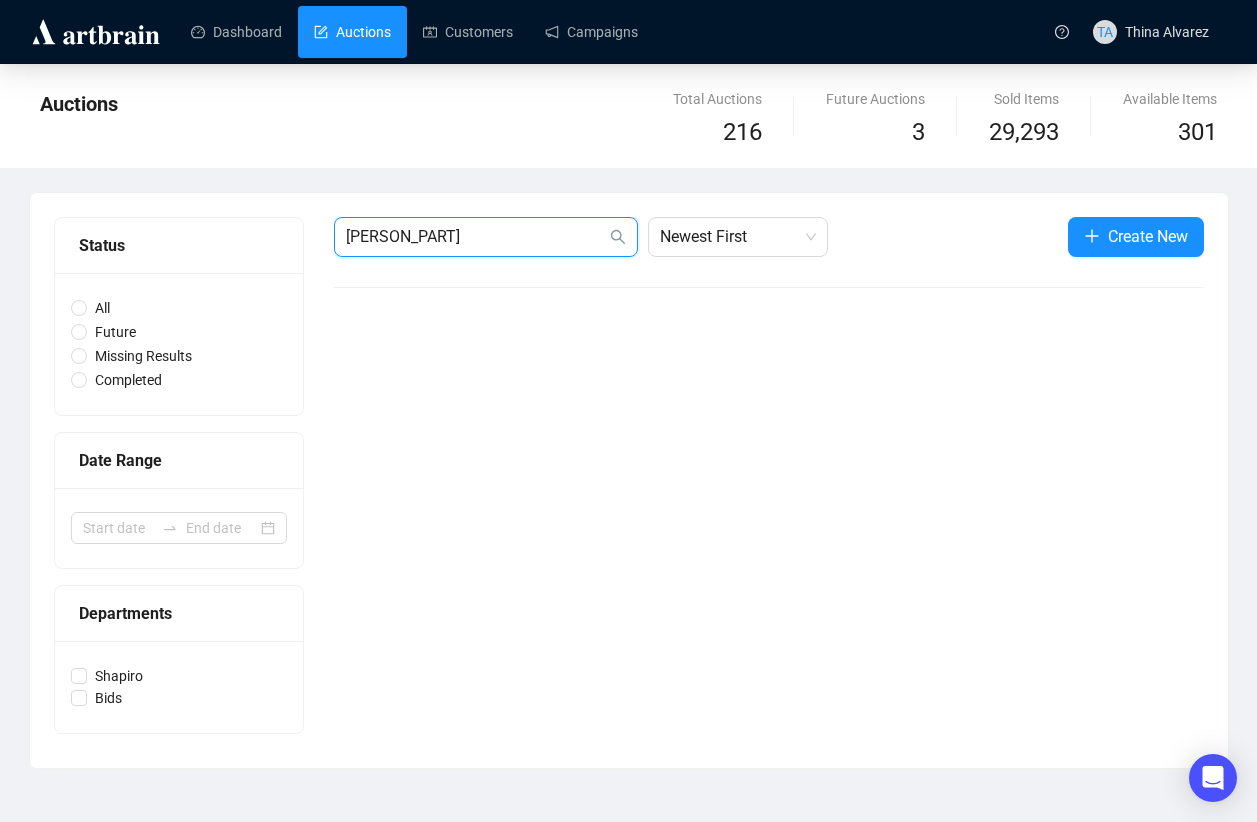 type on "[PERSON_PART]" 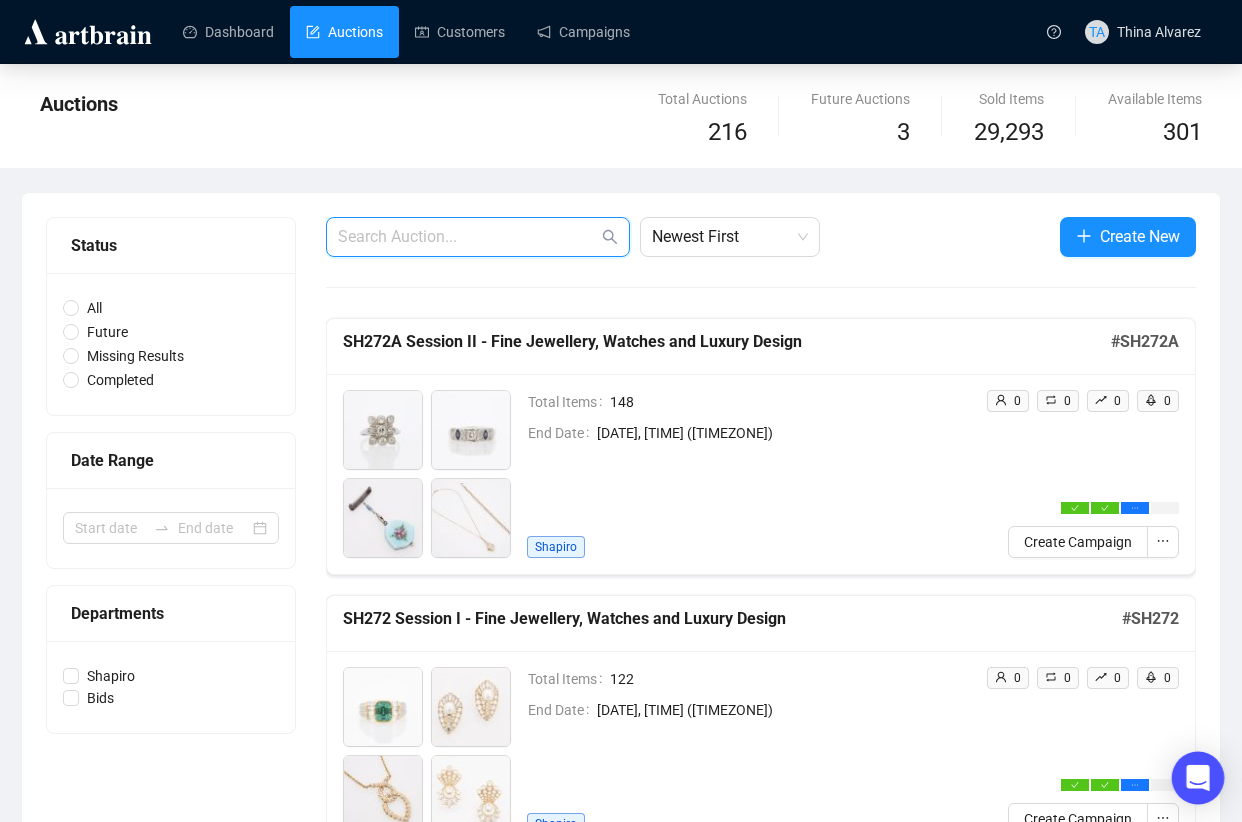 type 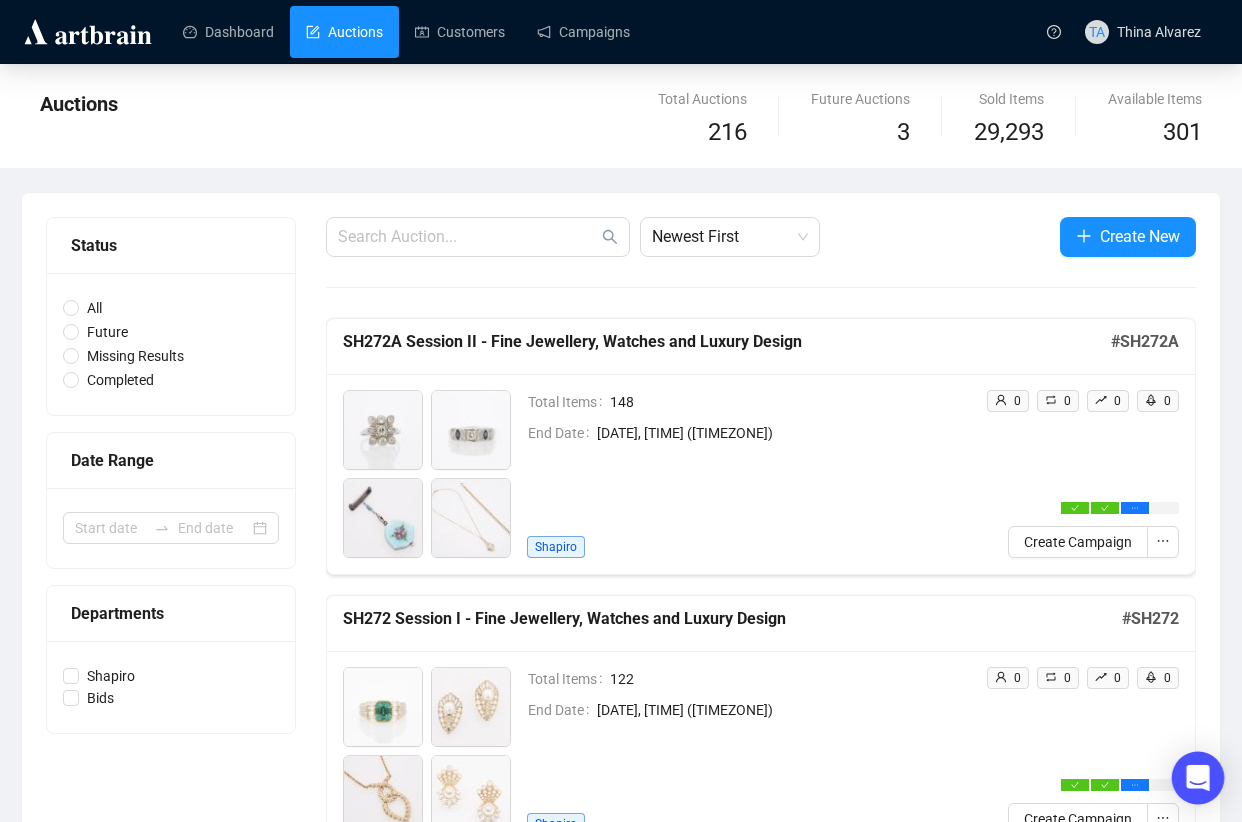 click 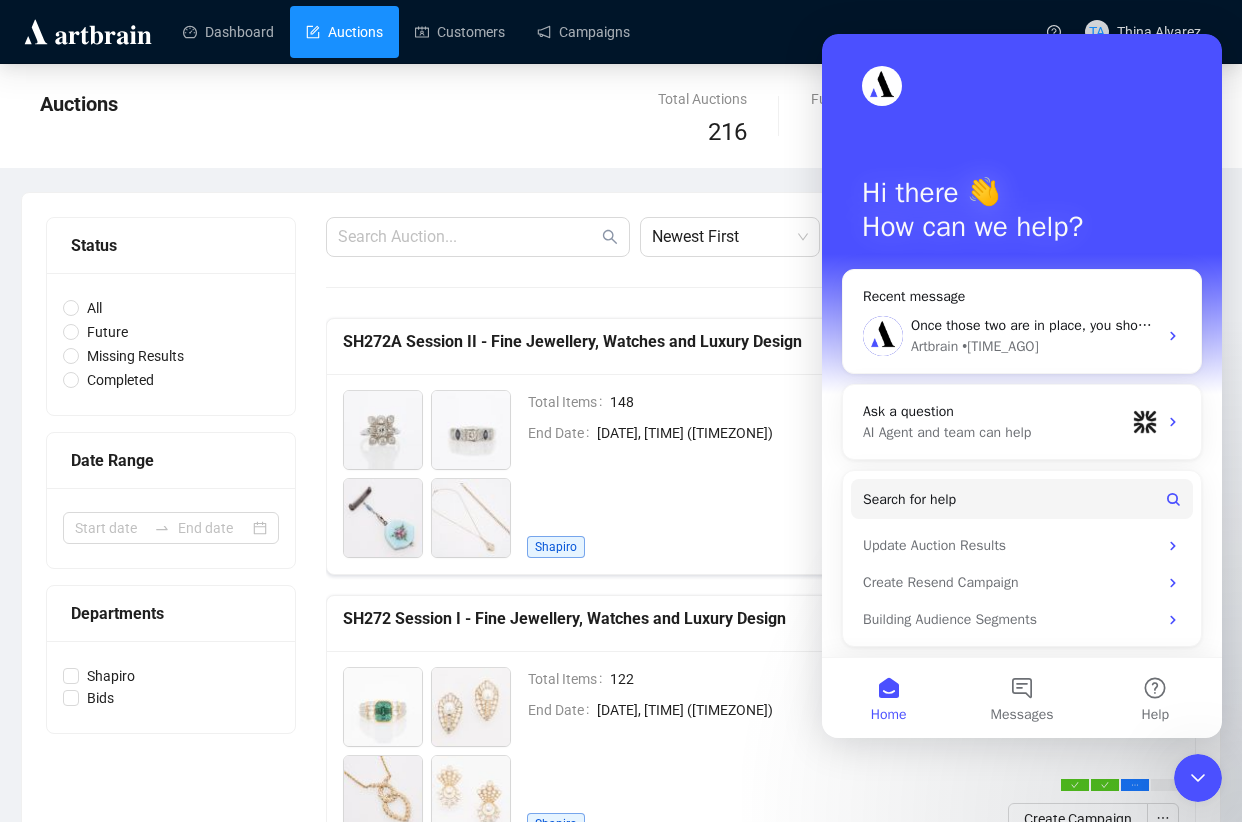 scroll, scrollTop: 0, scrollLeft: 0, axis: both 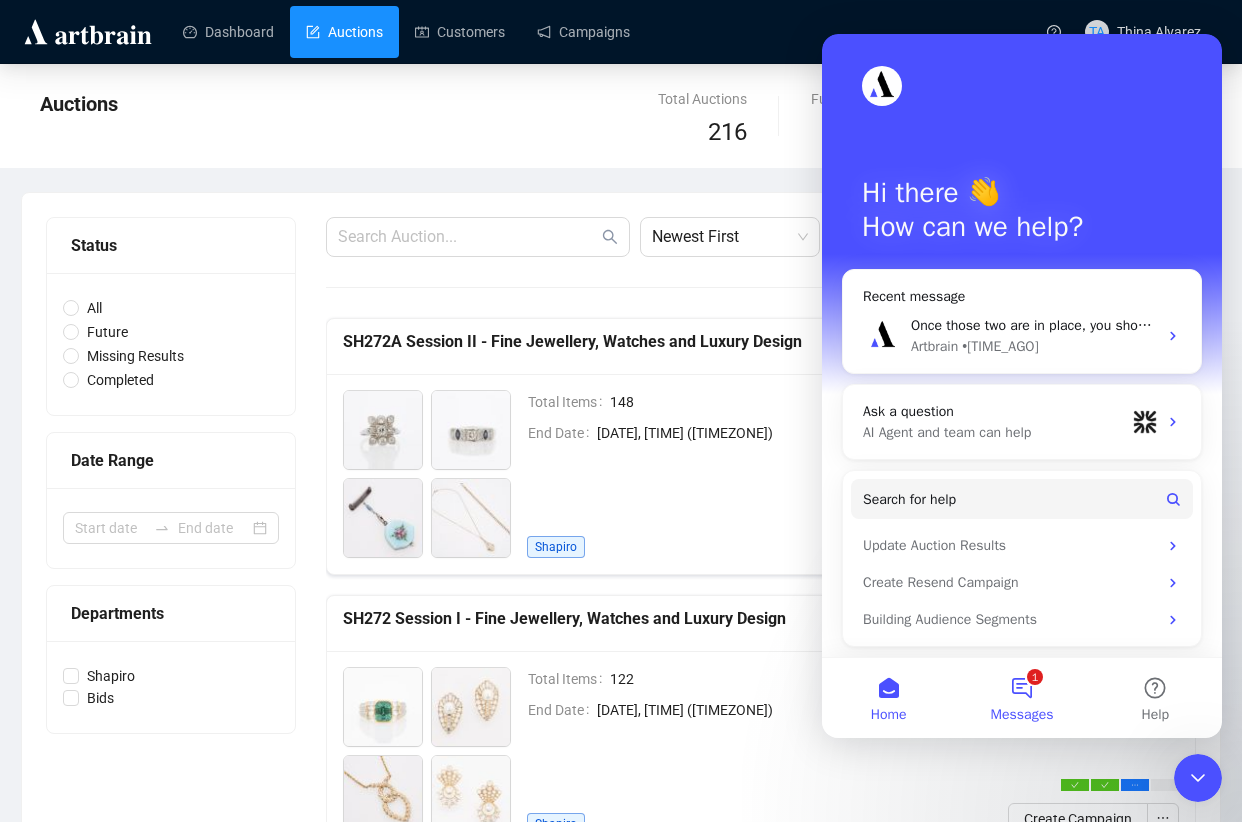 click on "1 Messages" at bounding box center (1021, 698) 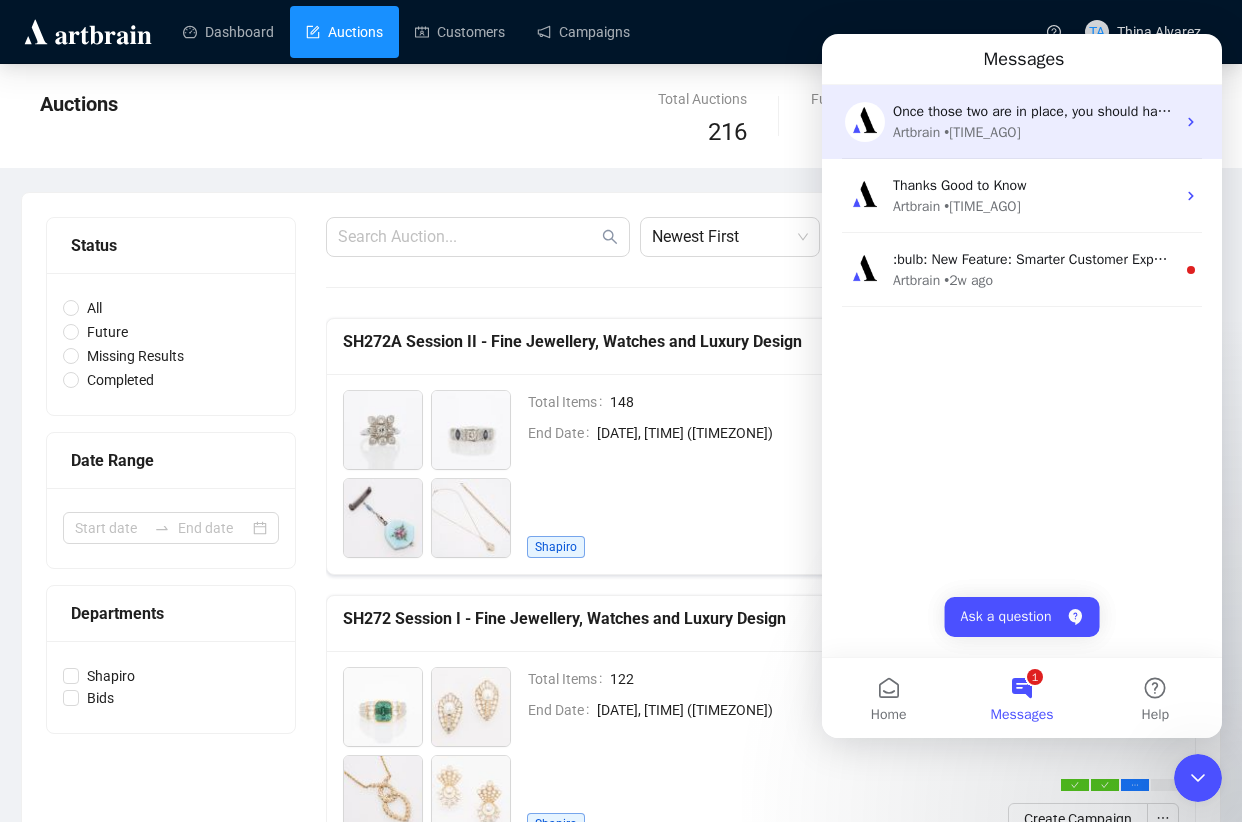 click 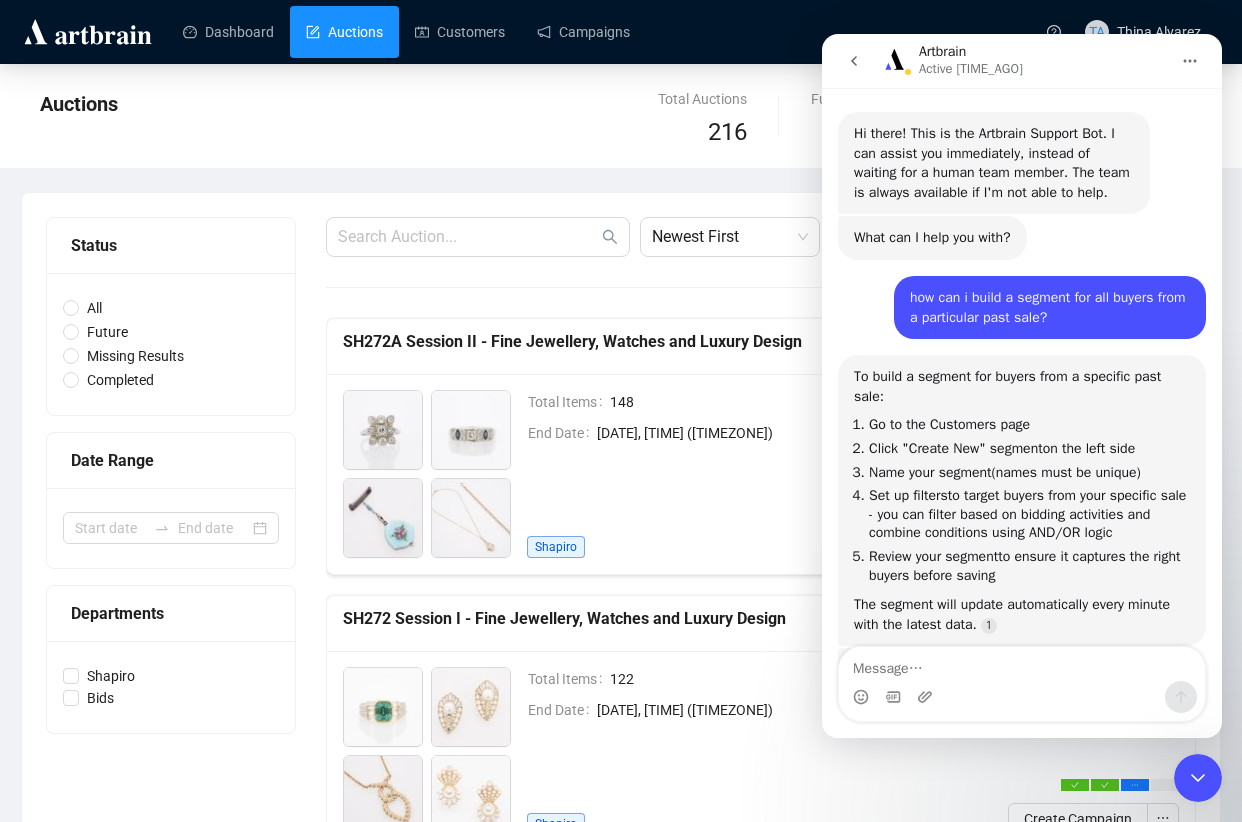scroll, scrollTop: 7536, scrollLeft: 0, axis: vertical 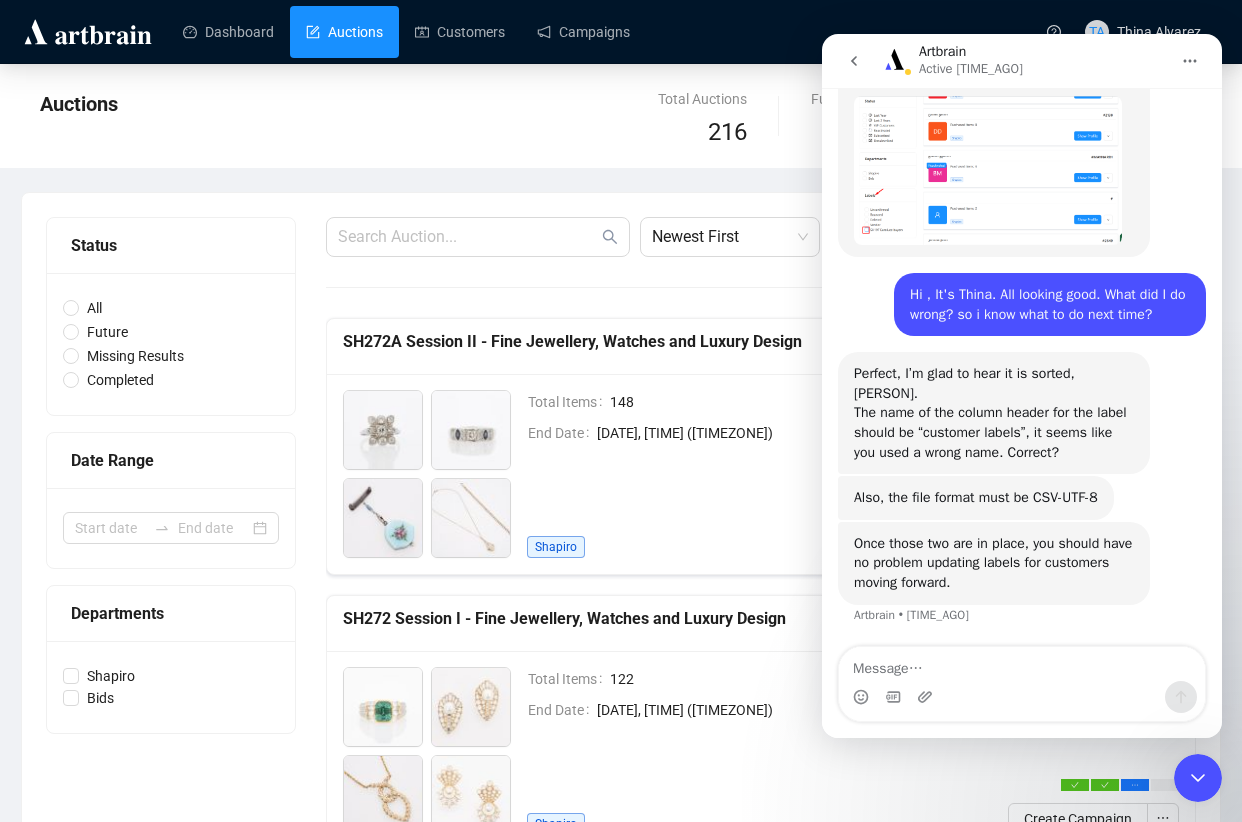 click 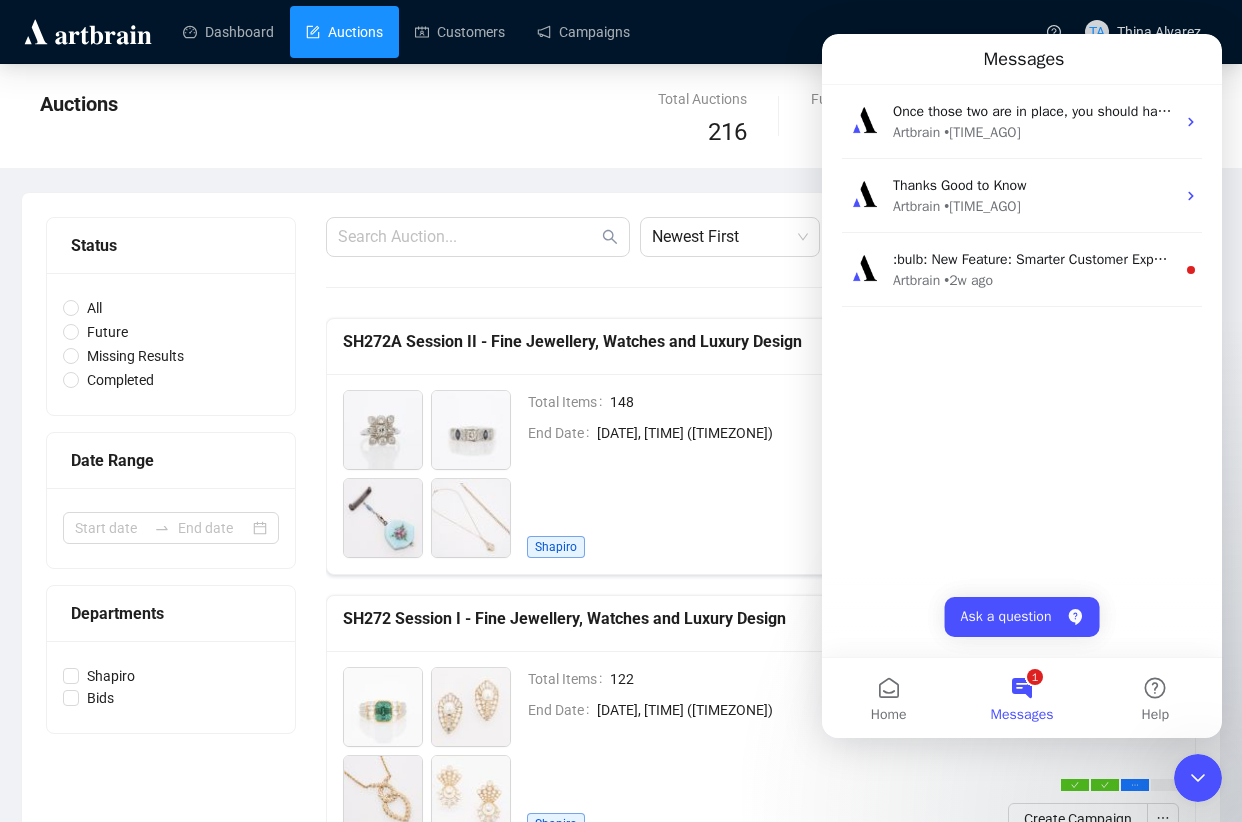 scroll, scrollTop: 0, scrollLeft: 0, axis: both 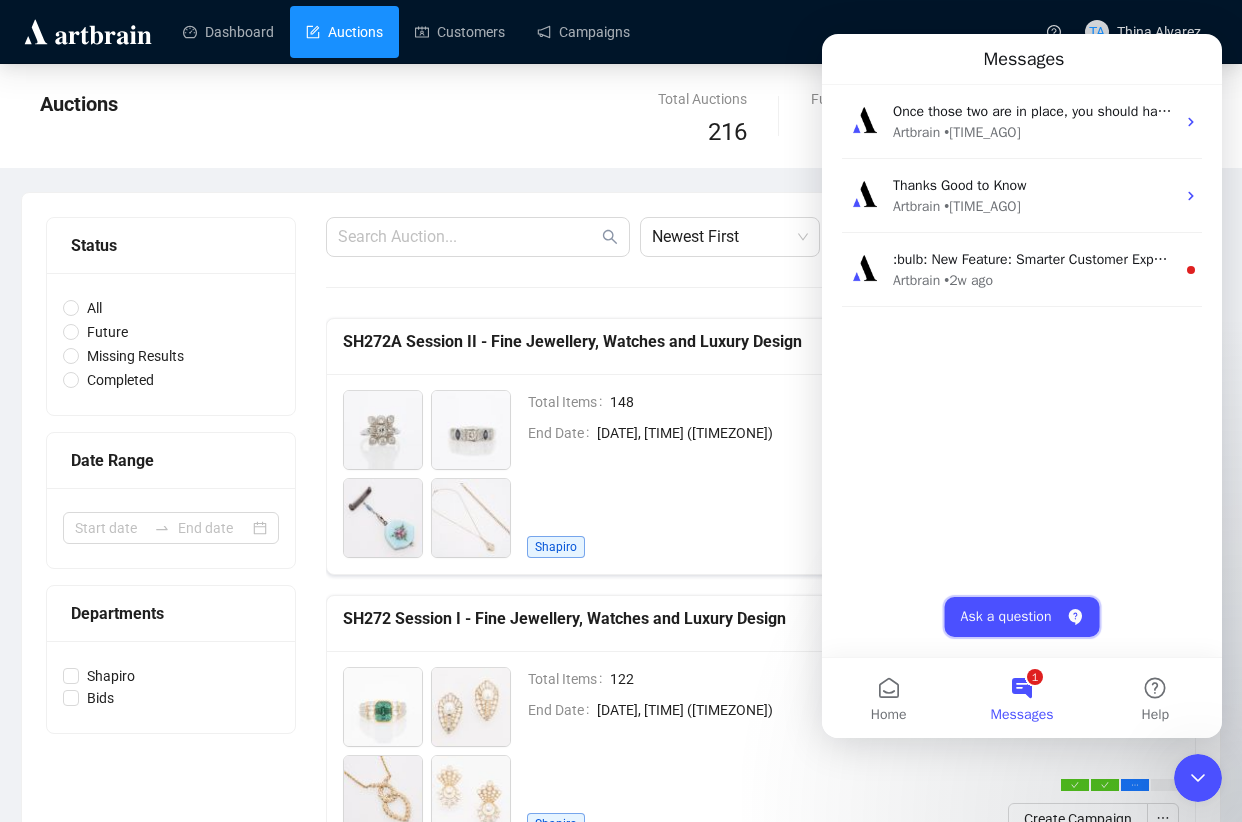 click on "Ask a question" at bounding box center (1022, 617) 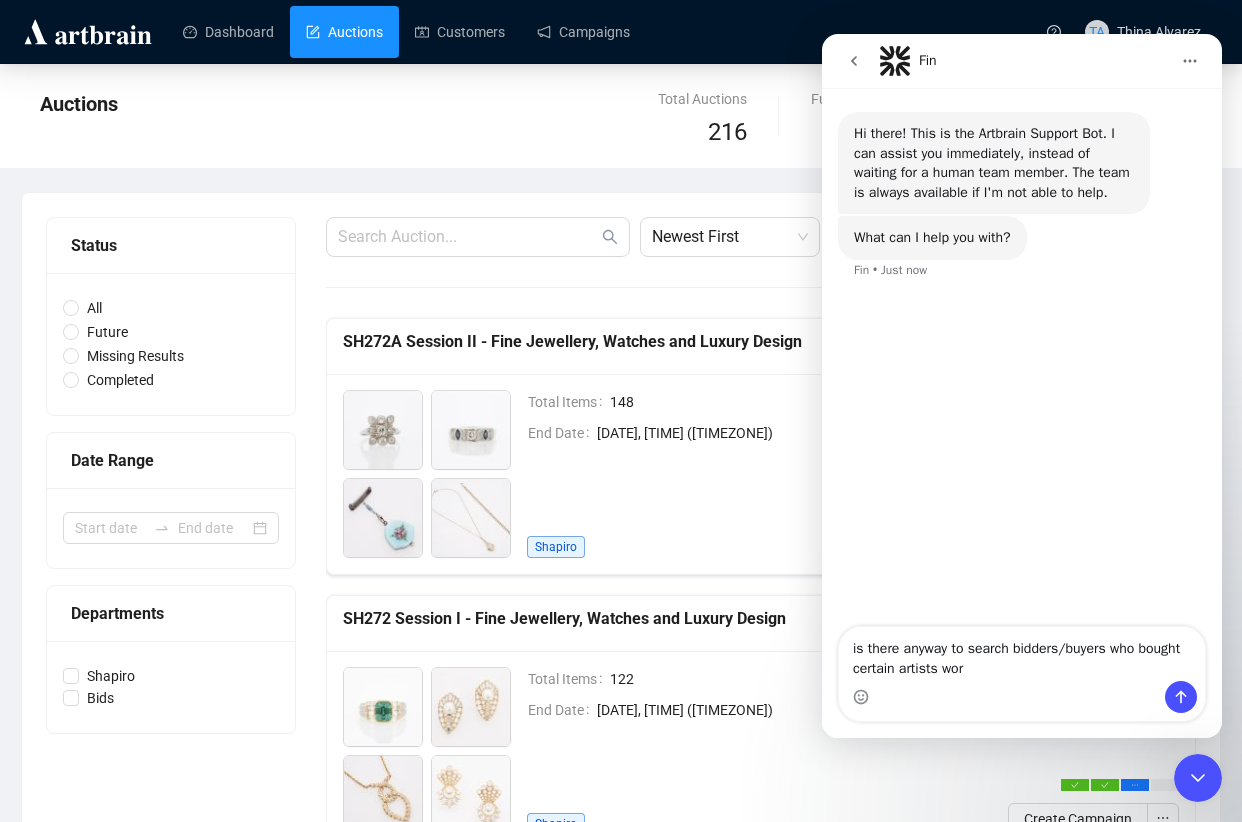 type on "is there anyway to search bidders/buyers who bought certain artists work" 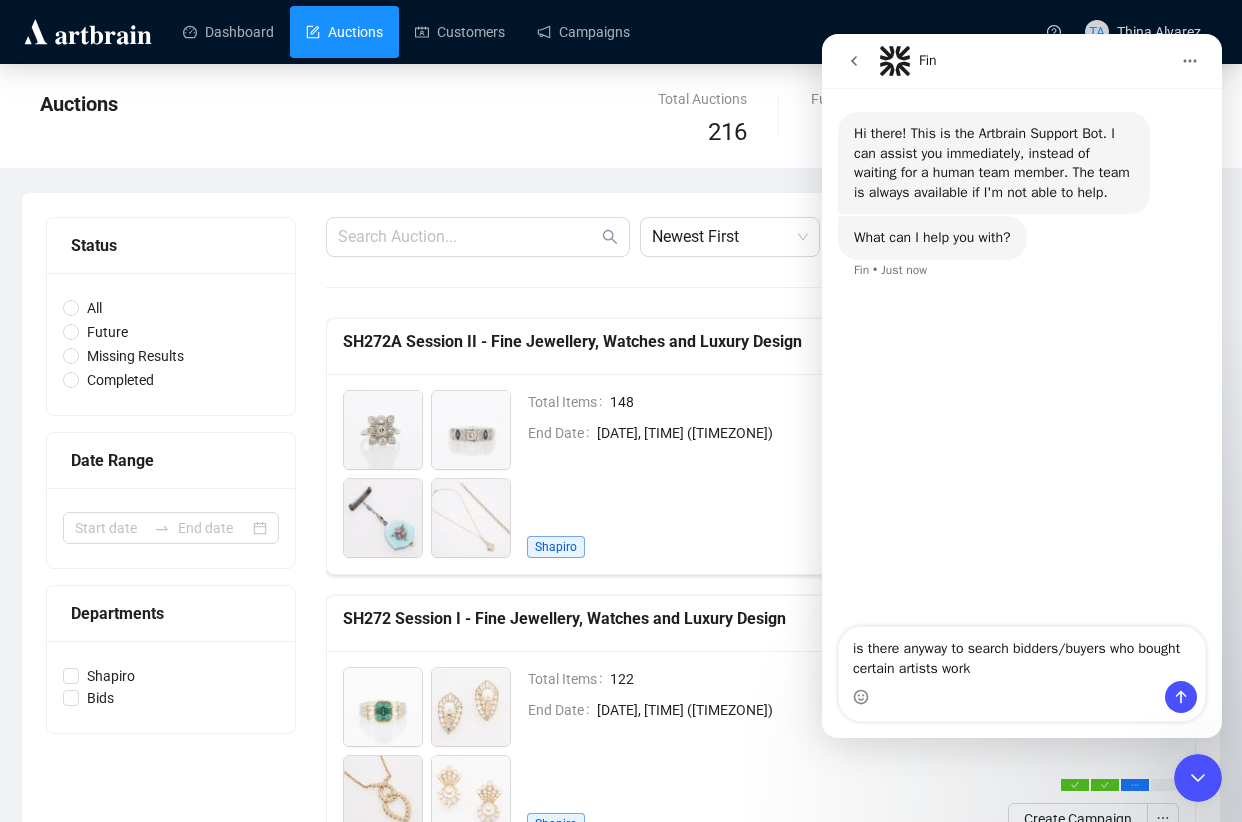 type 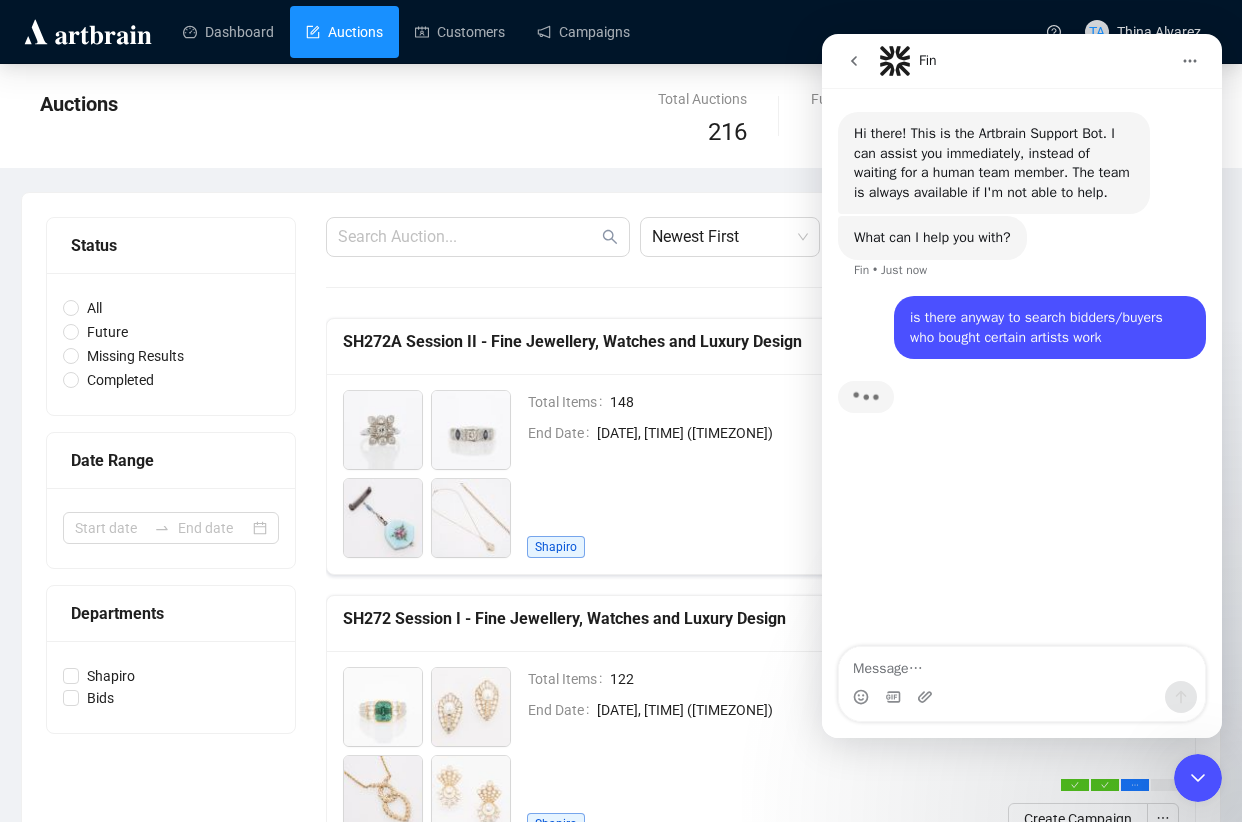 scroll, scrollTop: 3, scrollLeft: 0, axis: vertical 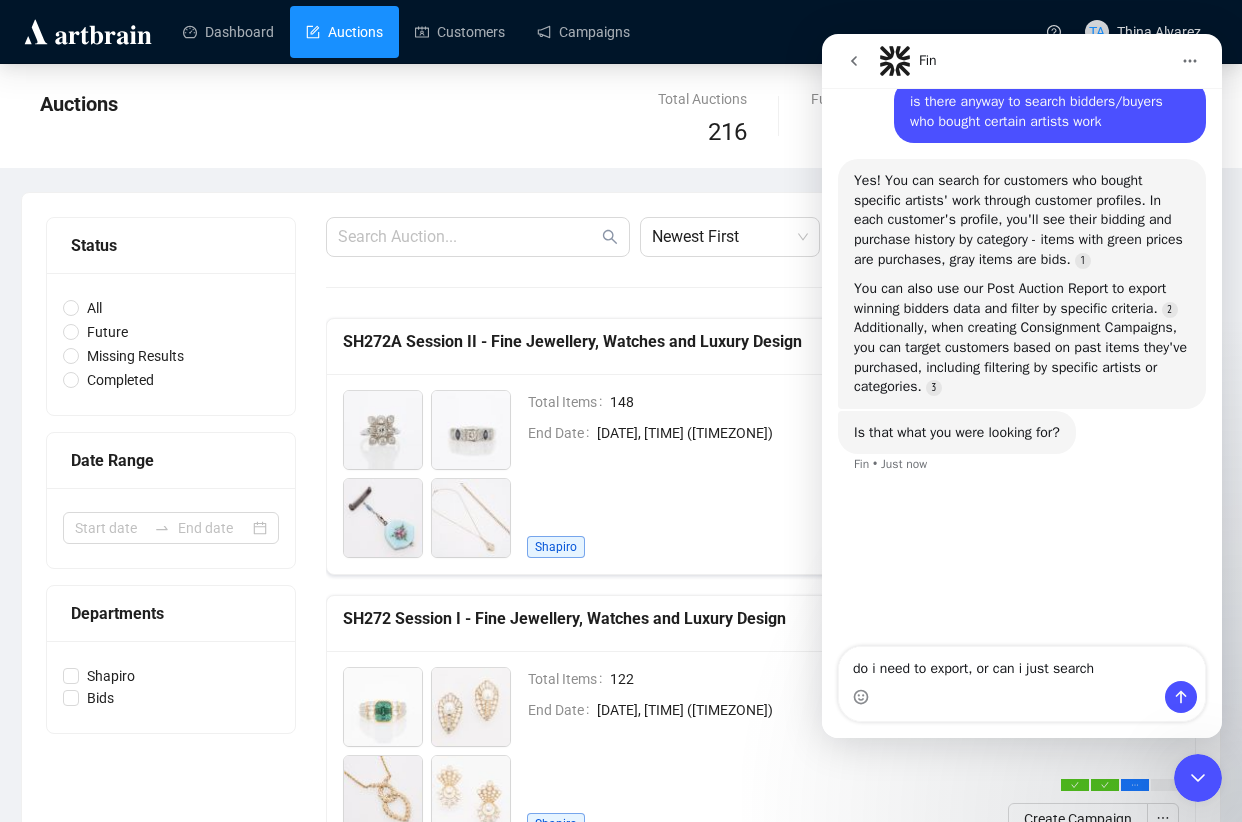 type on "do i need to export, or can i just search?" 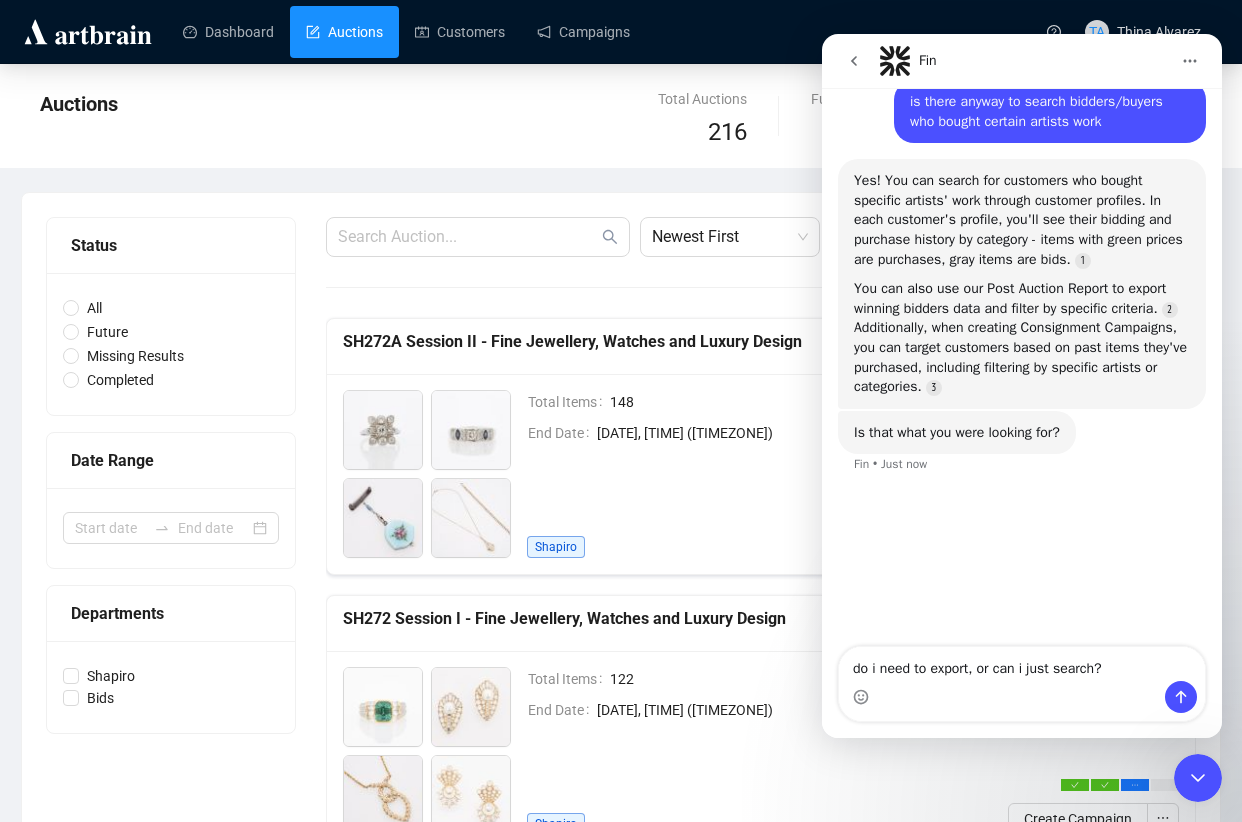 type 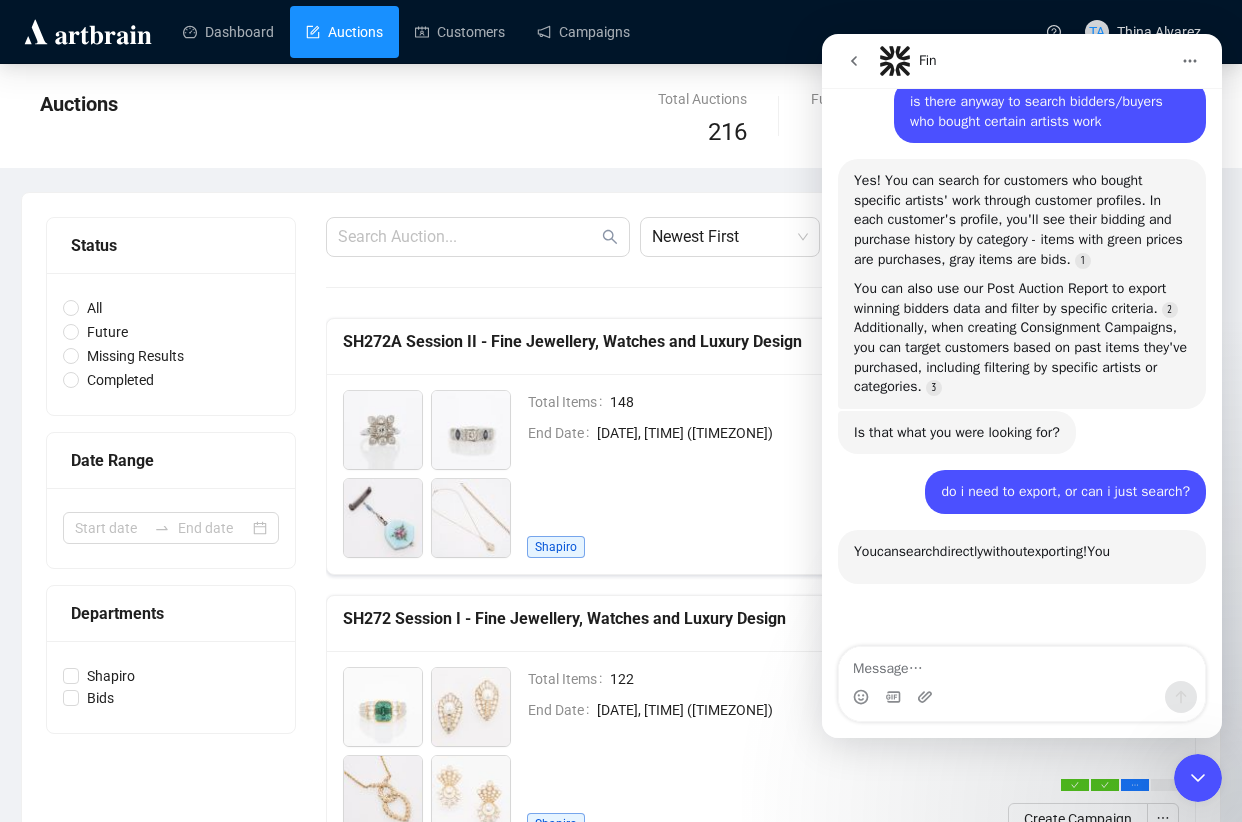scroll, scrollTop: 583, scrollLeft: 0, axis: vertical 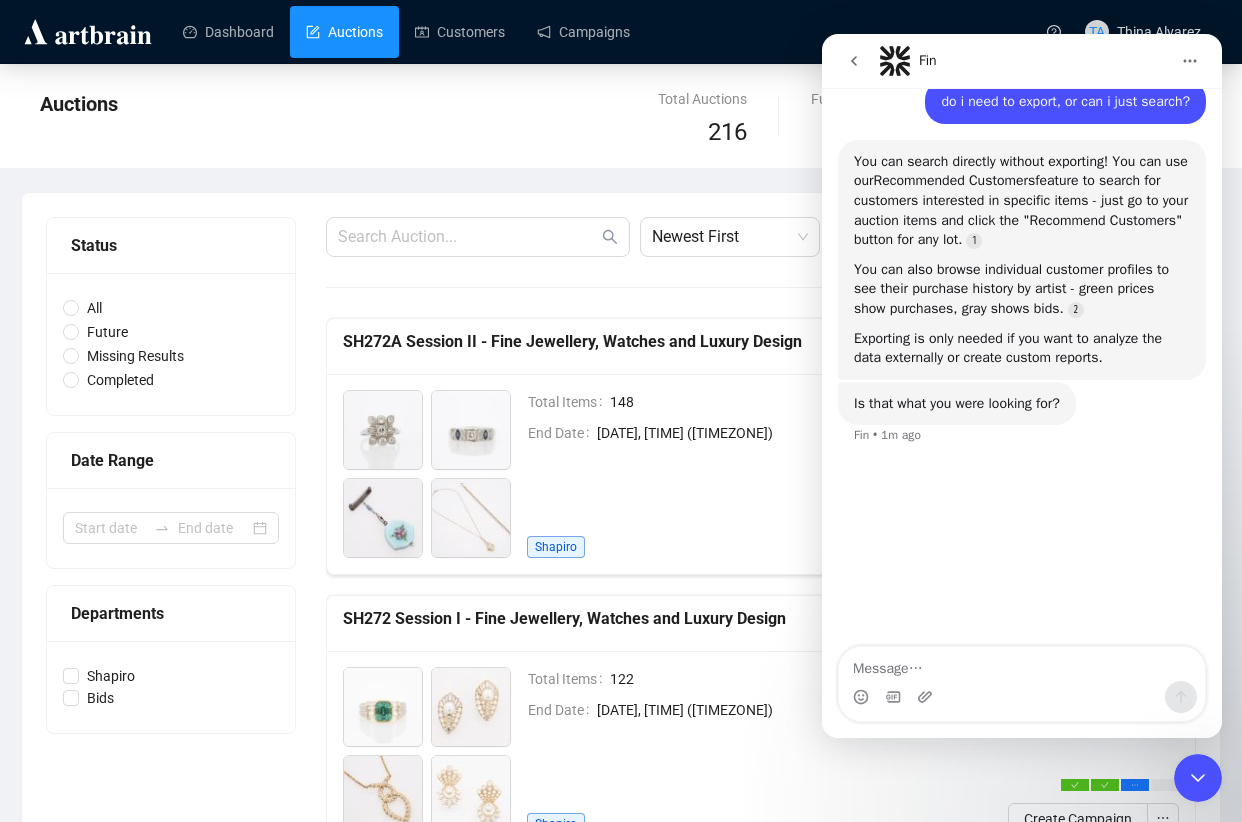 click on "Auctions" at bounding box center [399, 120] 